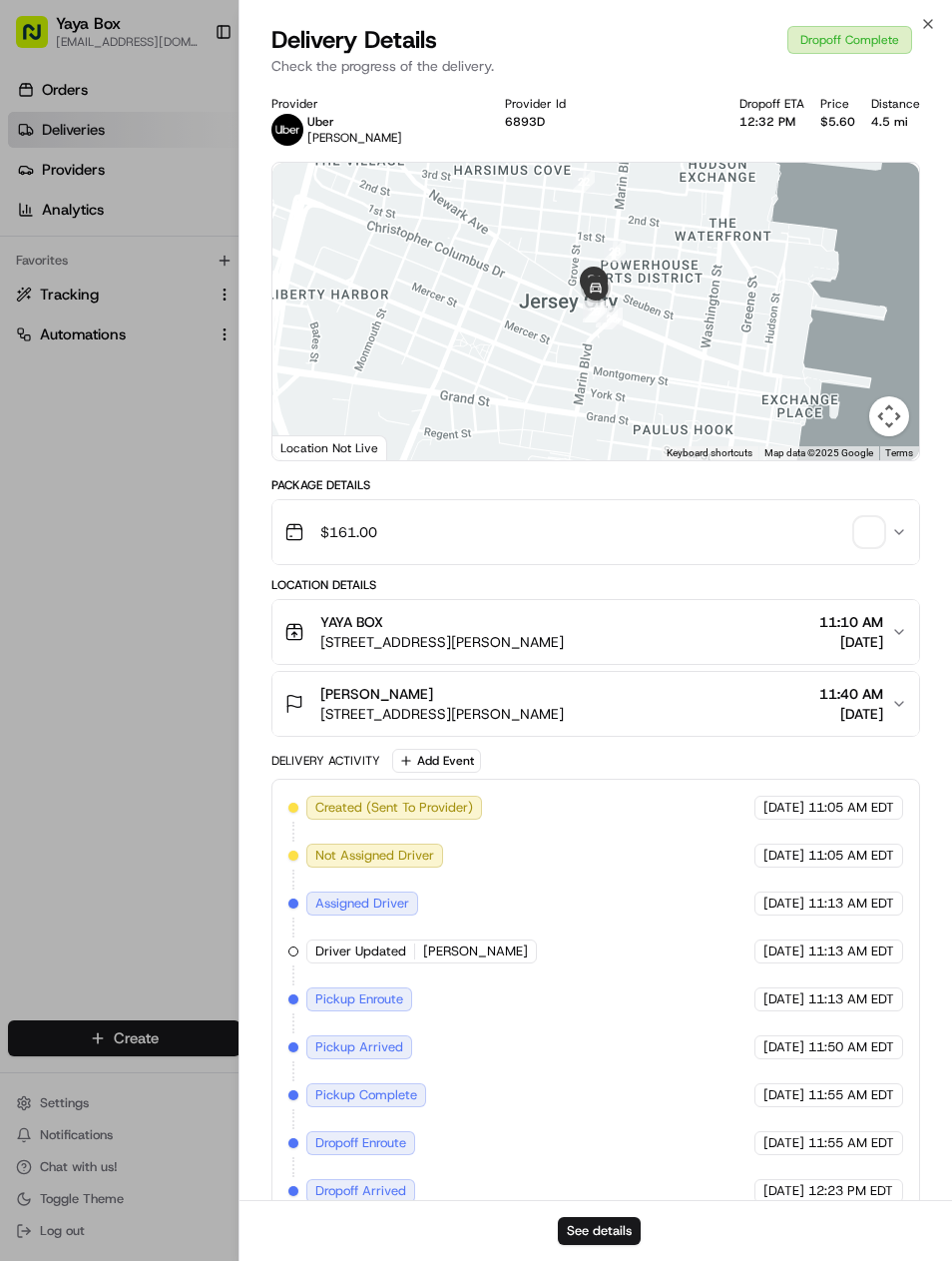 scroll, scrollTop: 0, scrollLeft: 0, axis: both 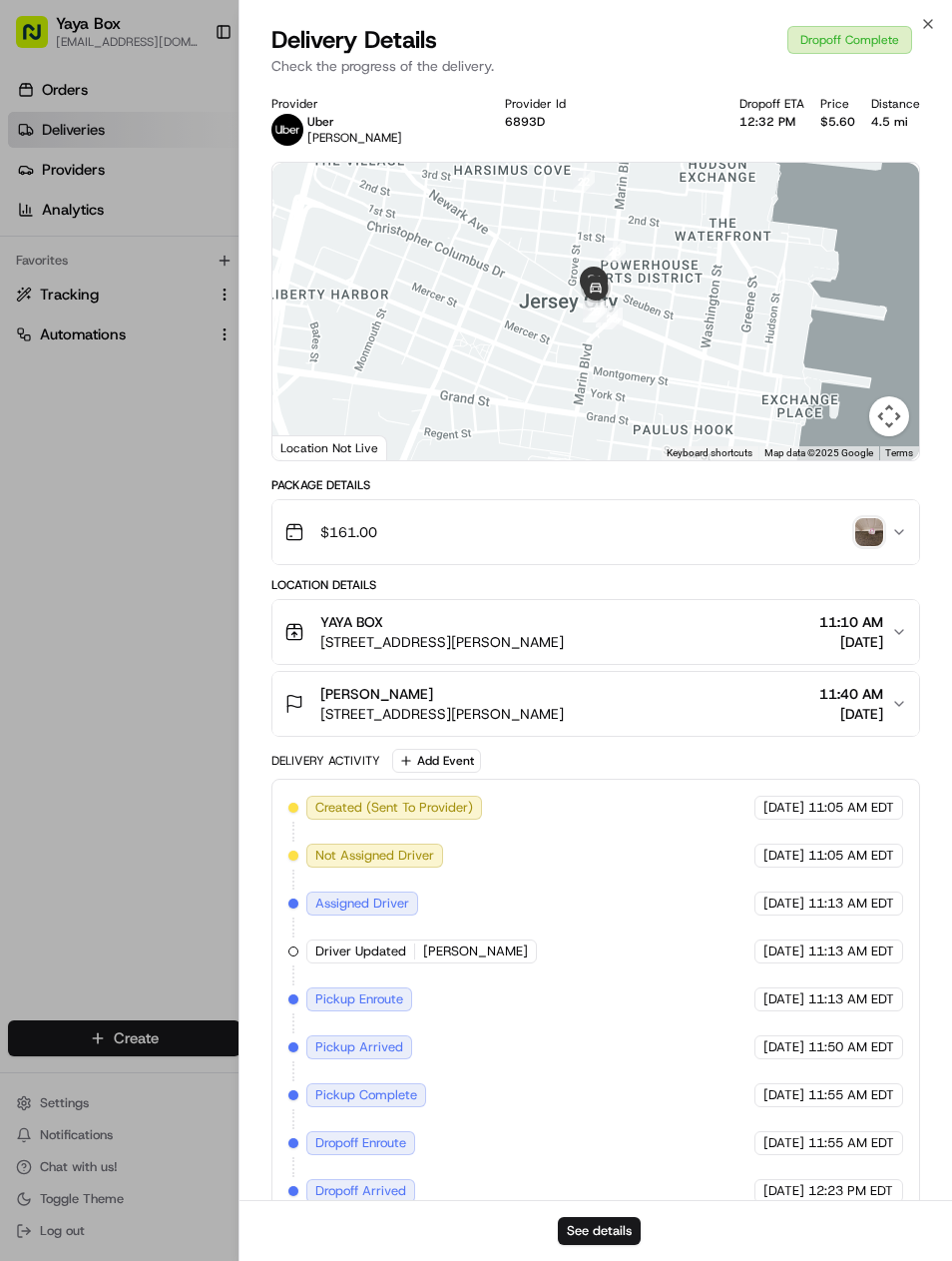 click at bounding box center (476, 630) 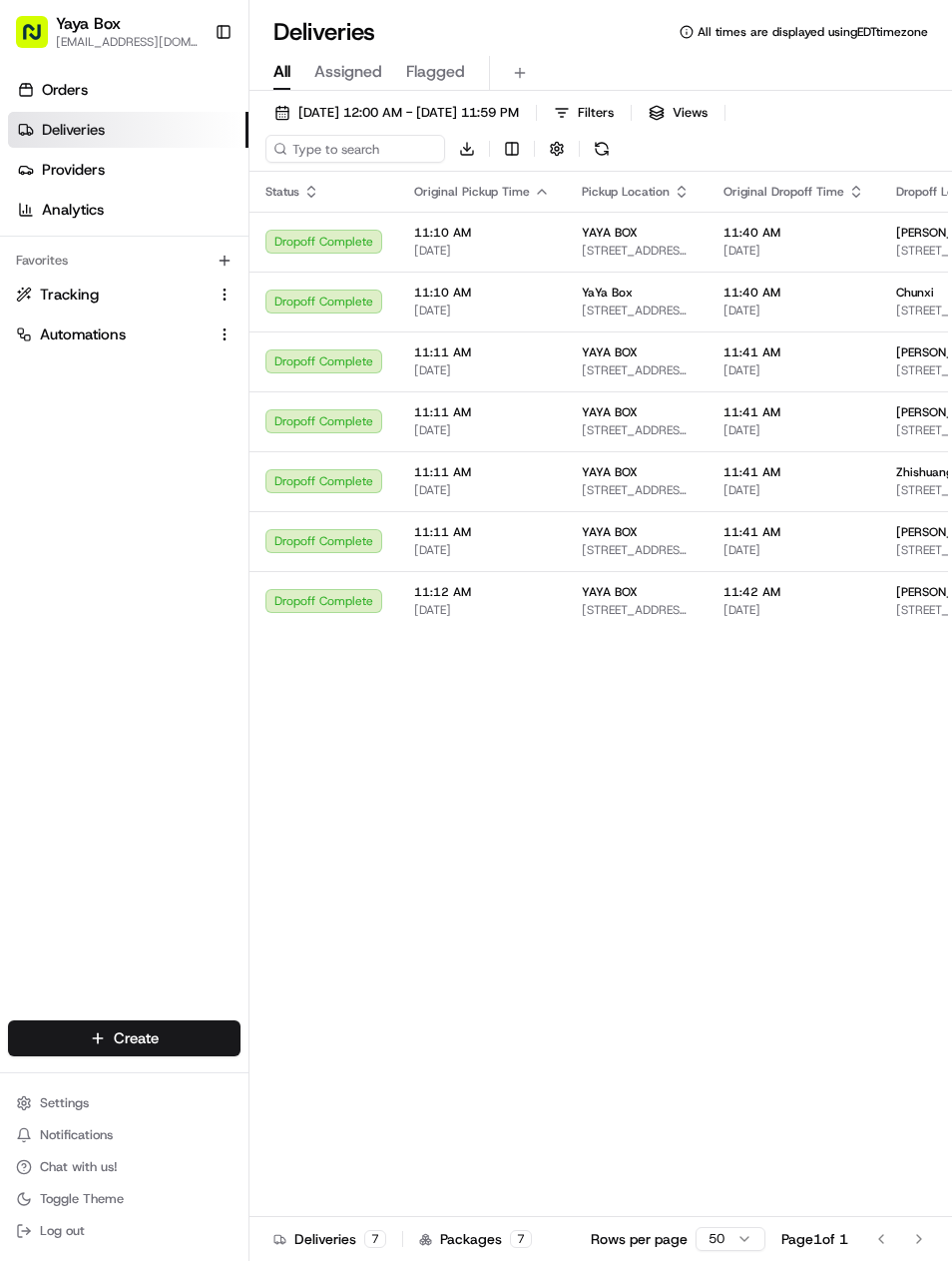 click on "[DATE] 12:00 AM - [DATE] 11:59 PM" at bounding box center (408, 113) 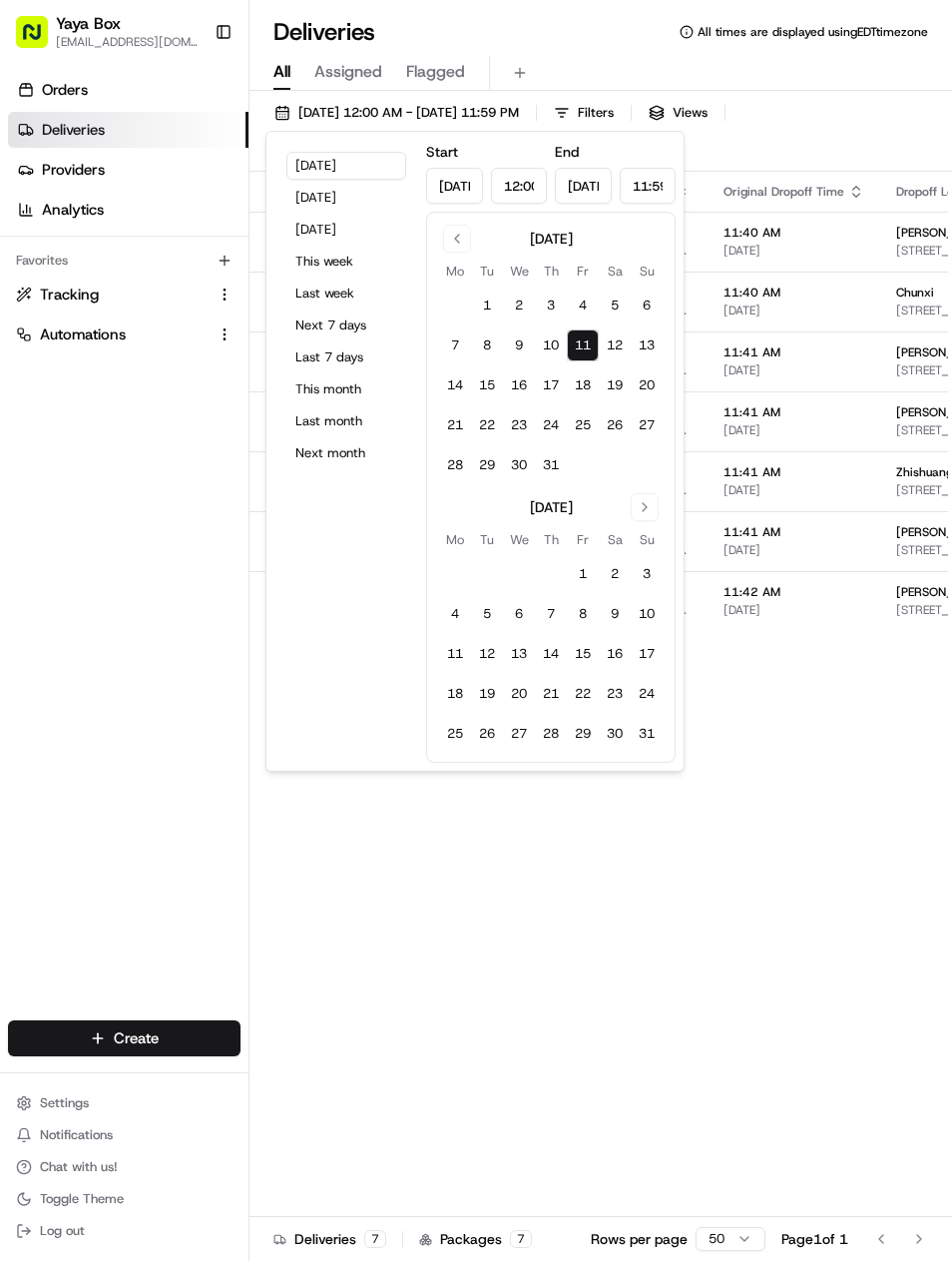 click on "[DATE]" at bounding box center [346, 198] 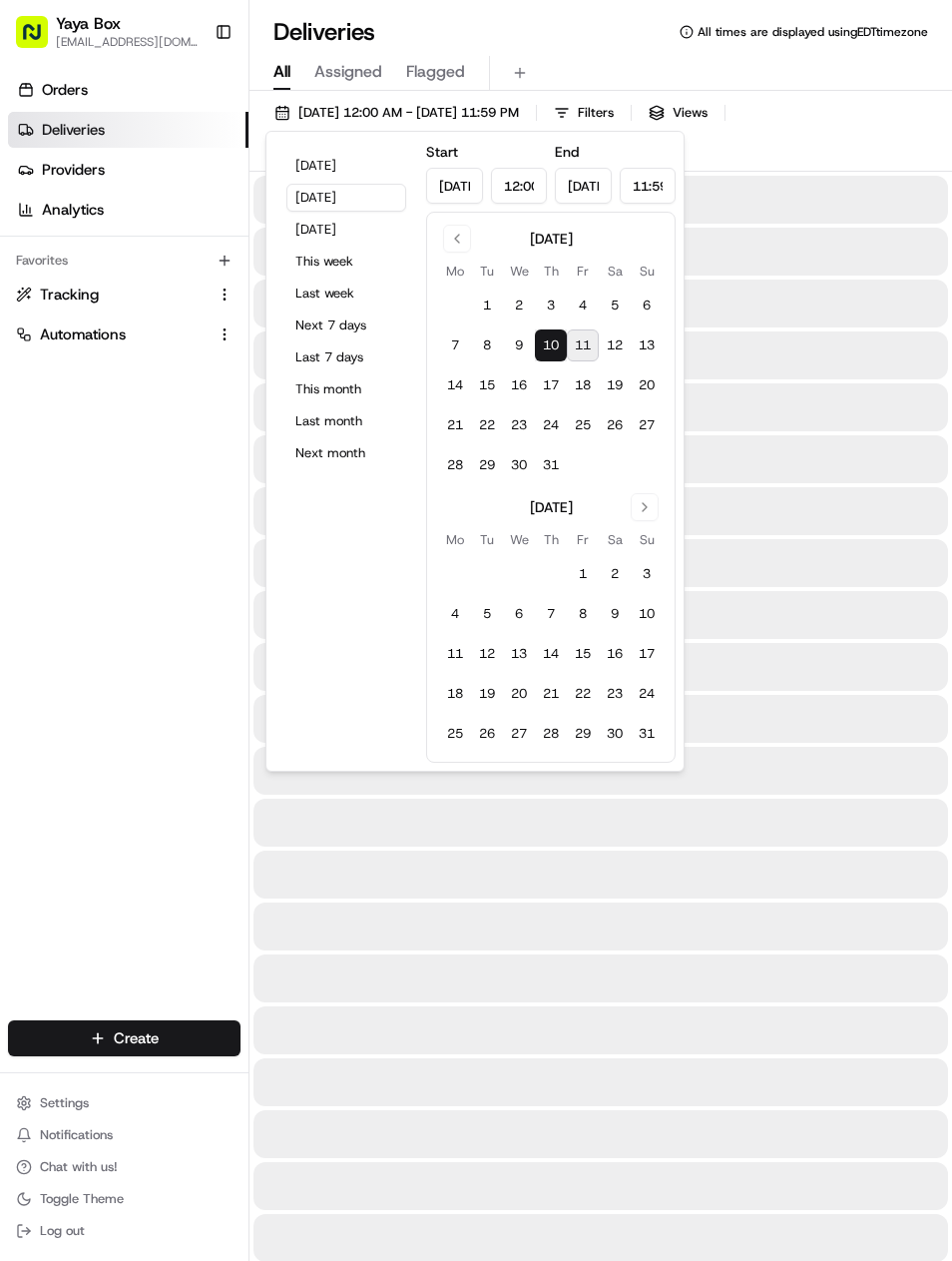 type on "[DATE]" 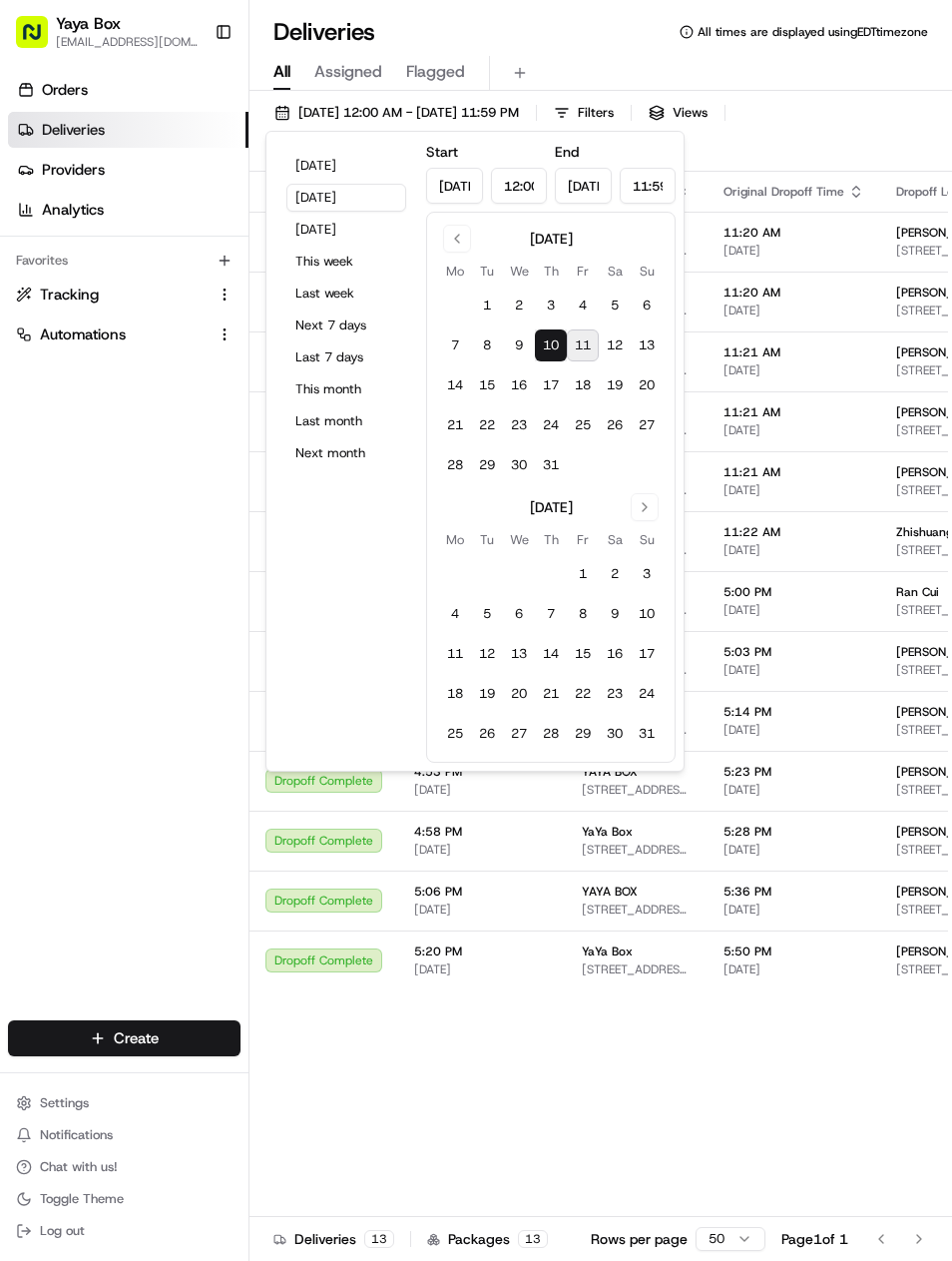 click on "Orders Deliveries Providers Analytics Favorites Tracking Automations" at bounding box center [124, 550] 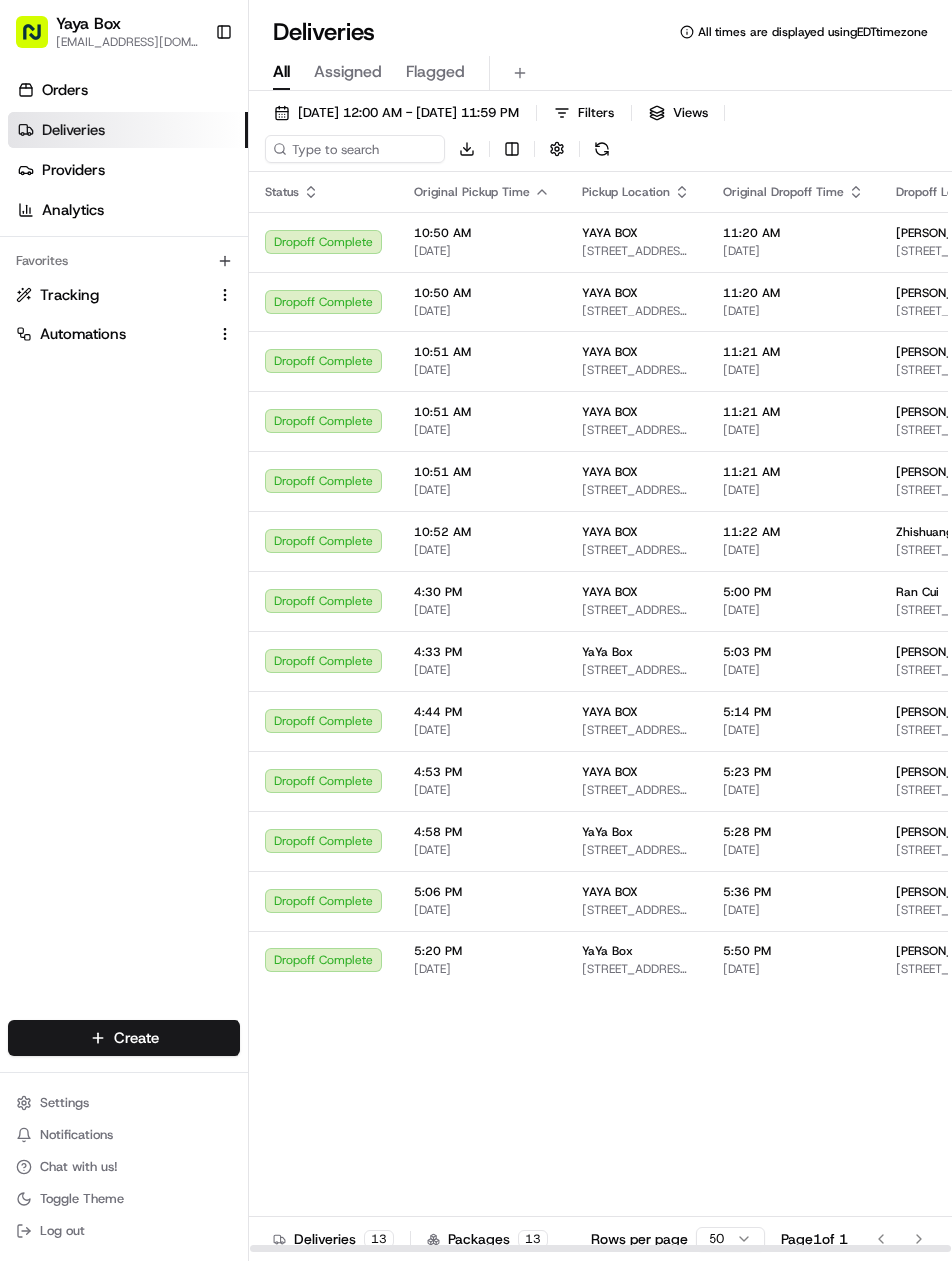 click on "Dropoff Complete" at bounding box center [323, 601] 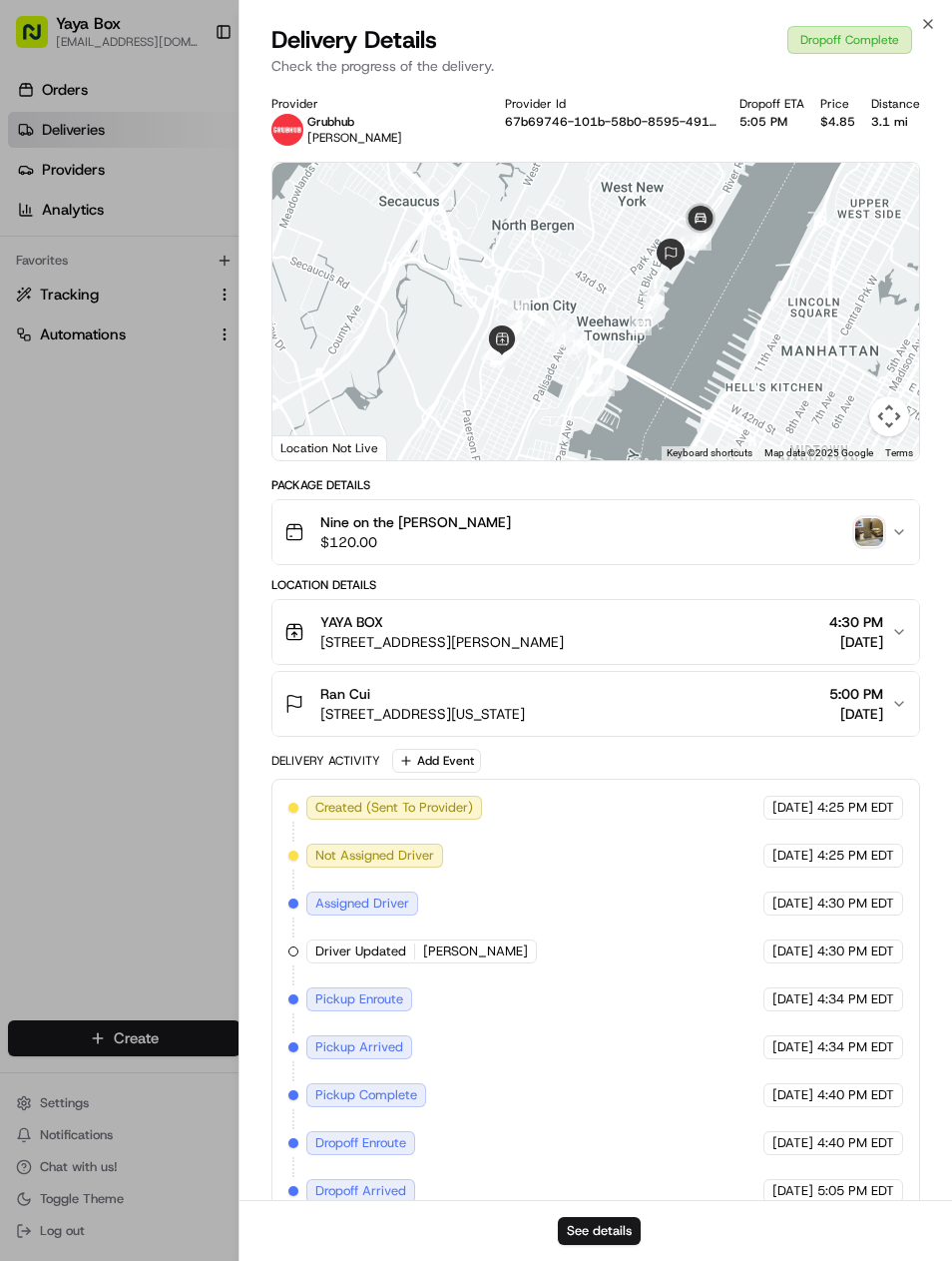 click on "See details" at bounding box center [599, 1231] 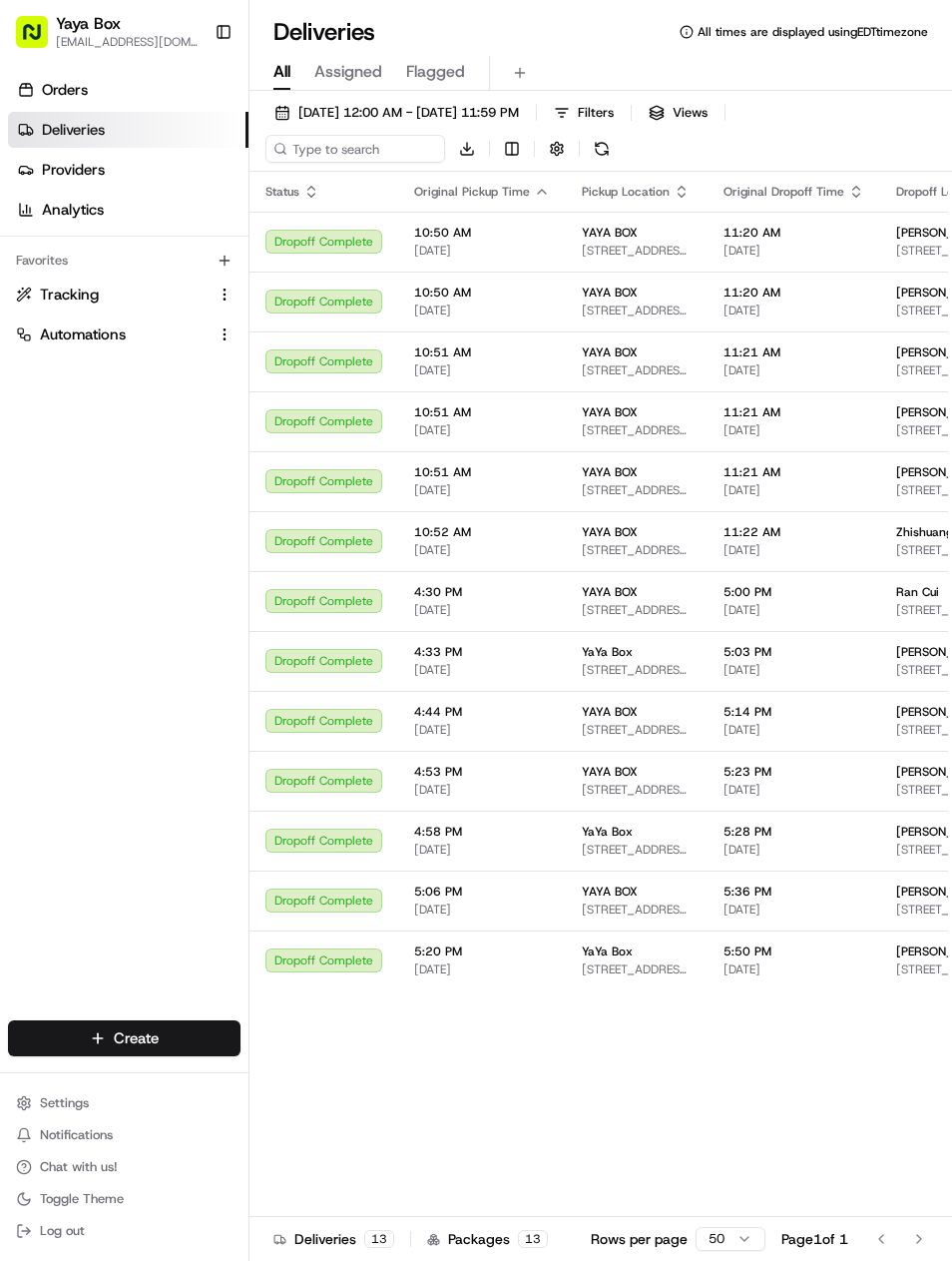 click on "[STREET_ADDRESS][PERSON_NAME]" at bounding box center [952, 790] 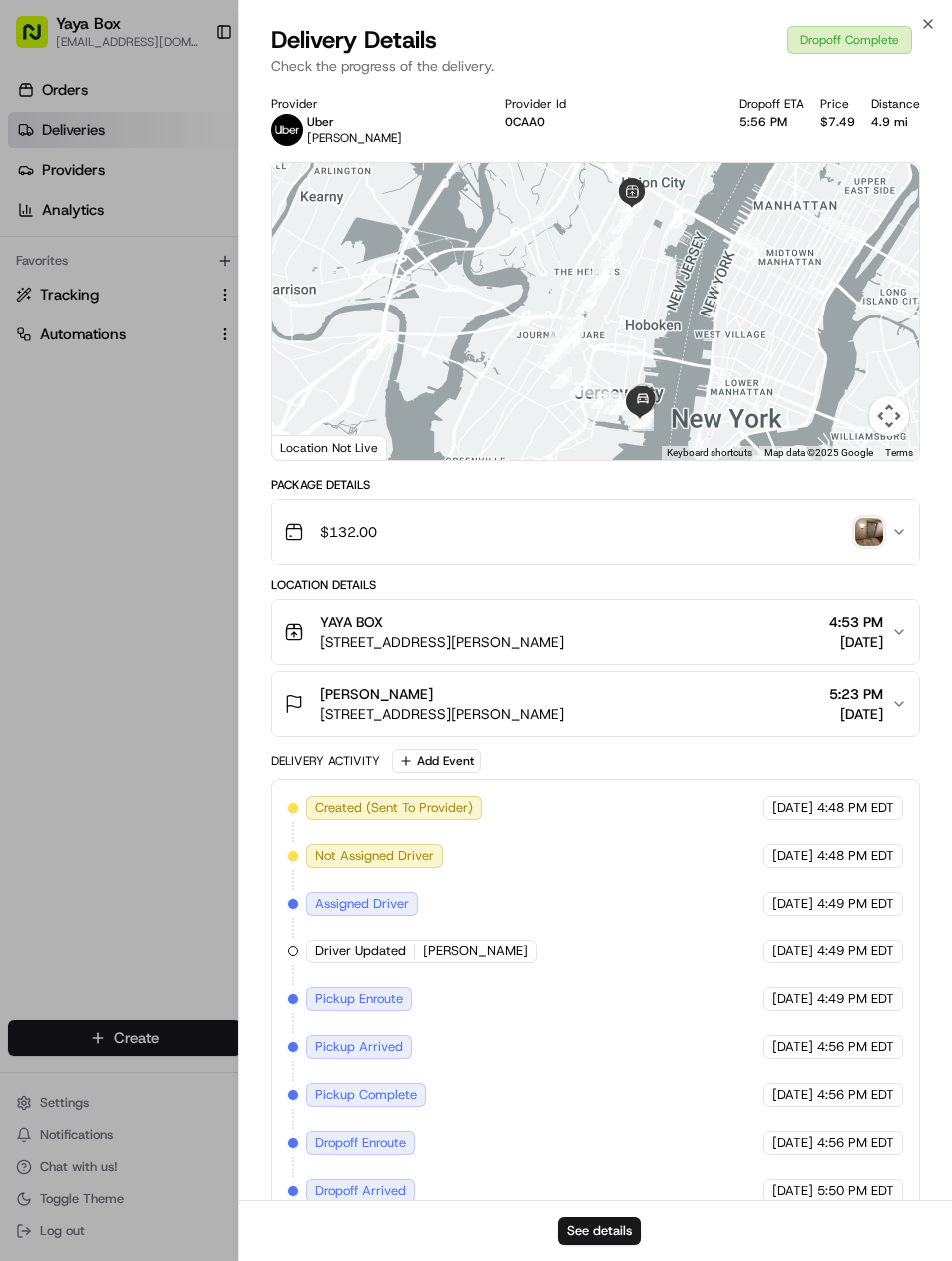 click on "See details" at bounding box center [596, 1230] 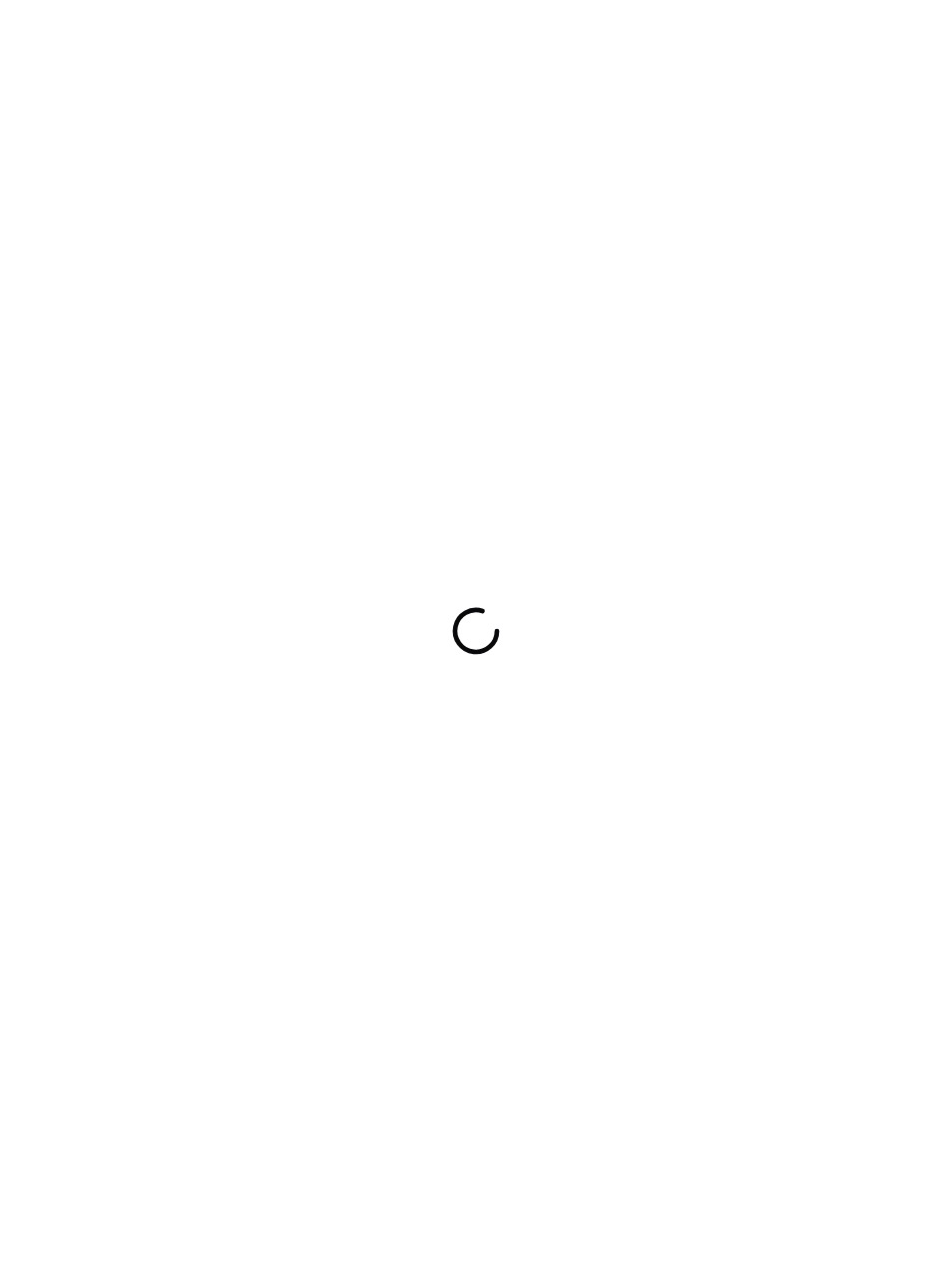 scroll, scrollTop: 0, scrollLeft: 0, axis: both 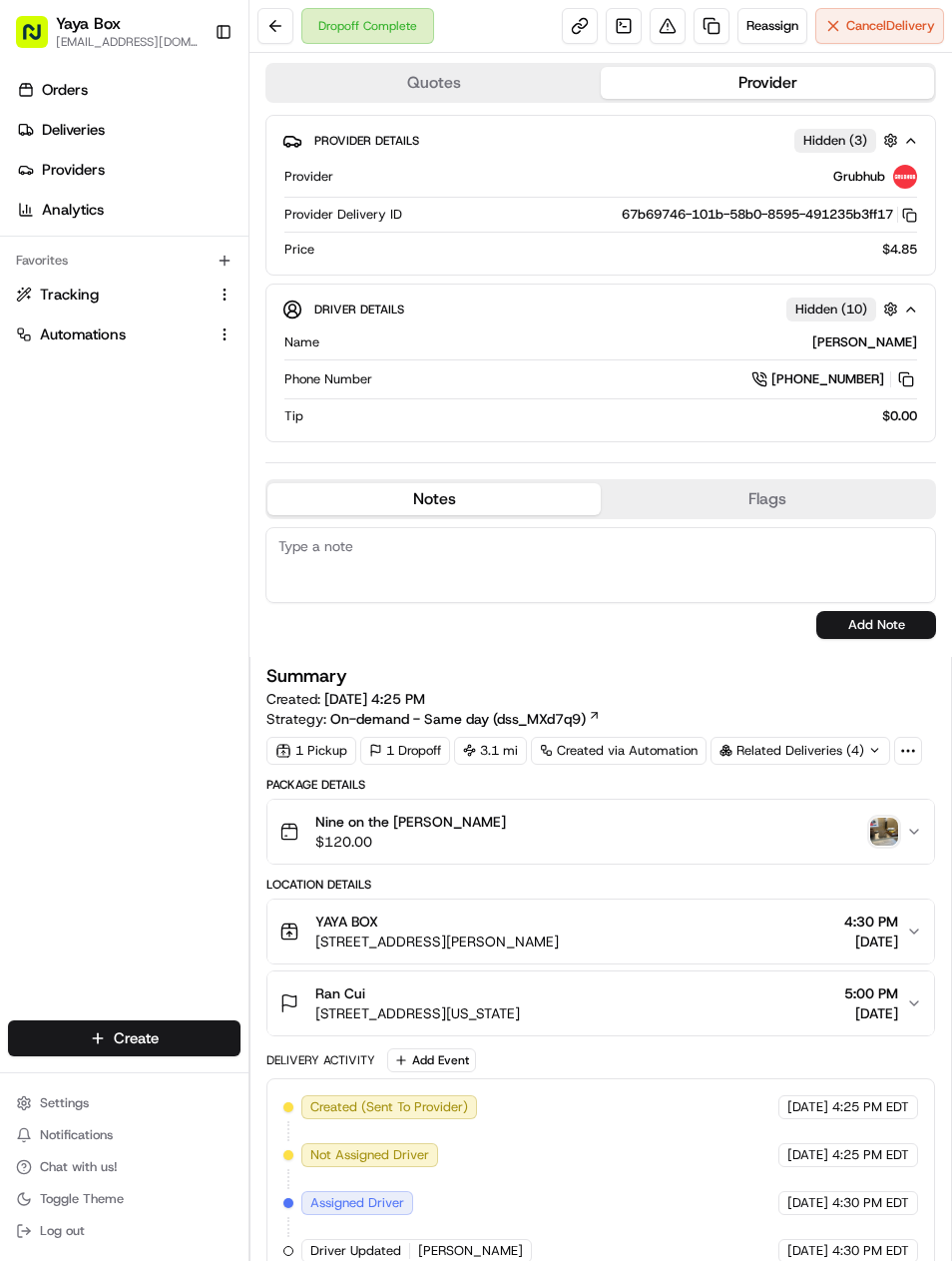 click at bounding box center [712, 26] 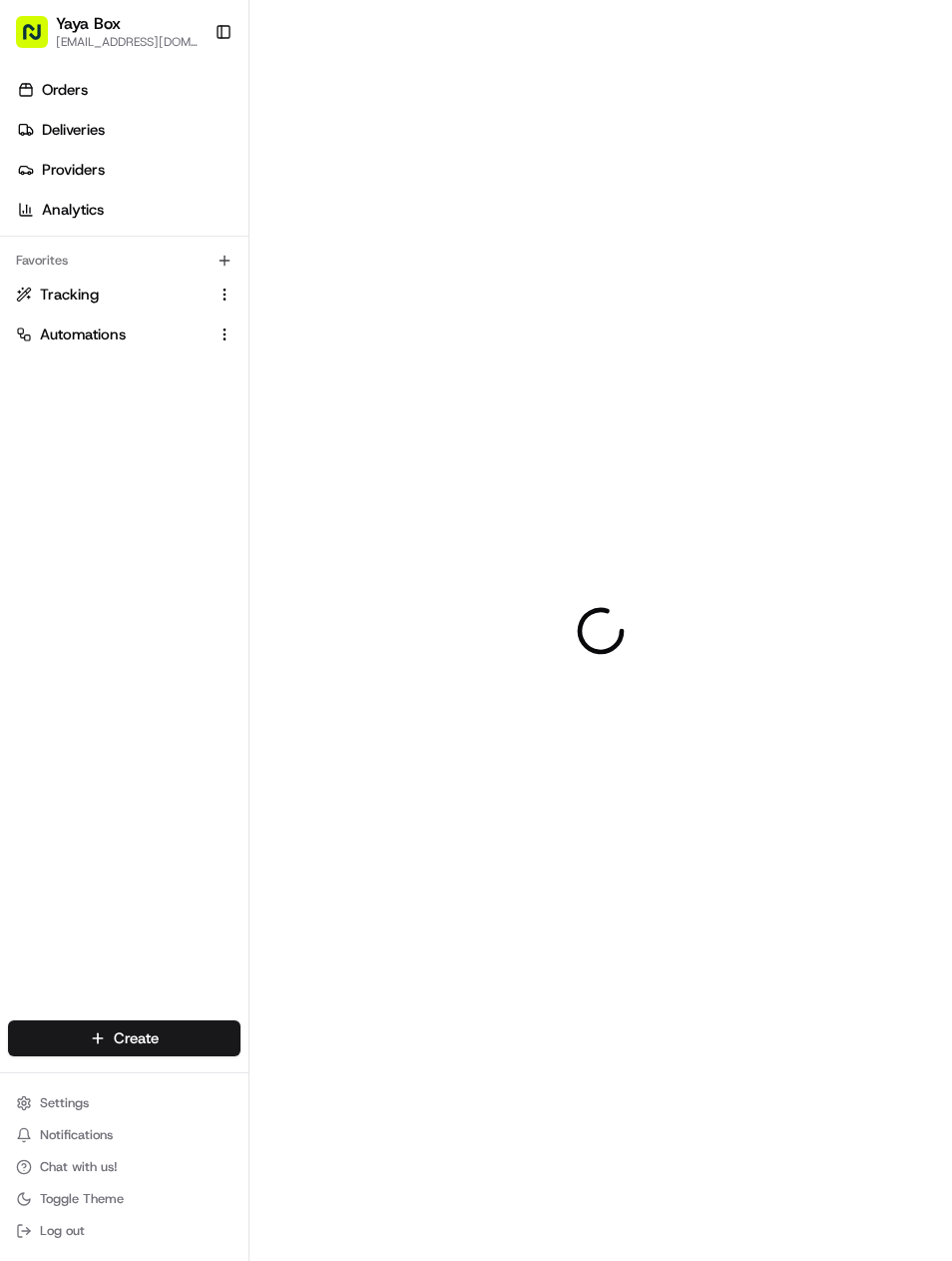 scroll, scrollTop: 0, scrollLeft: 0, axis: both 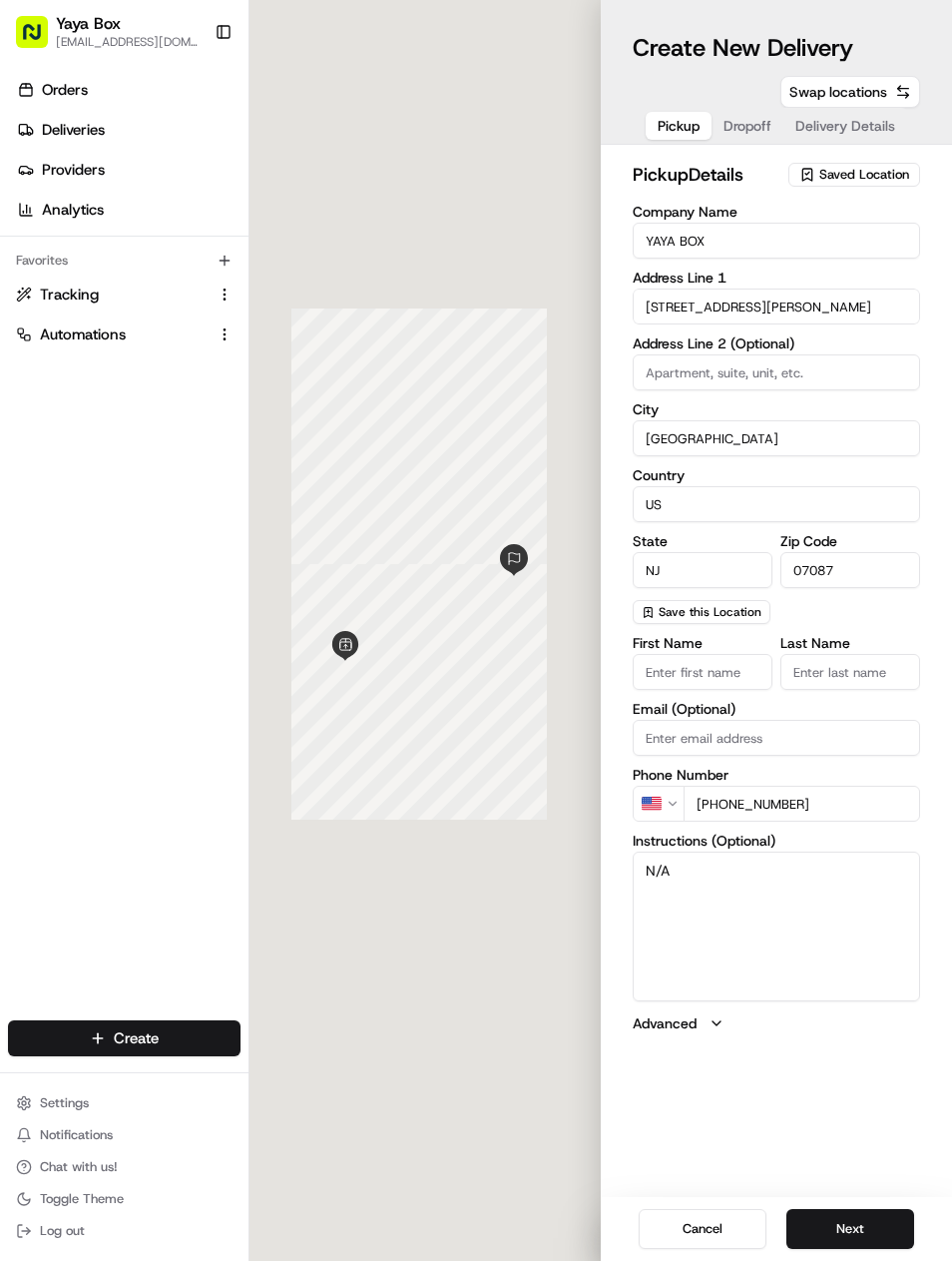 click on "Next" at bounding box center [850, 1229] 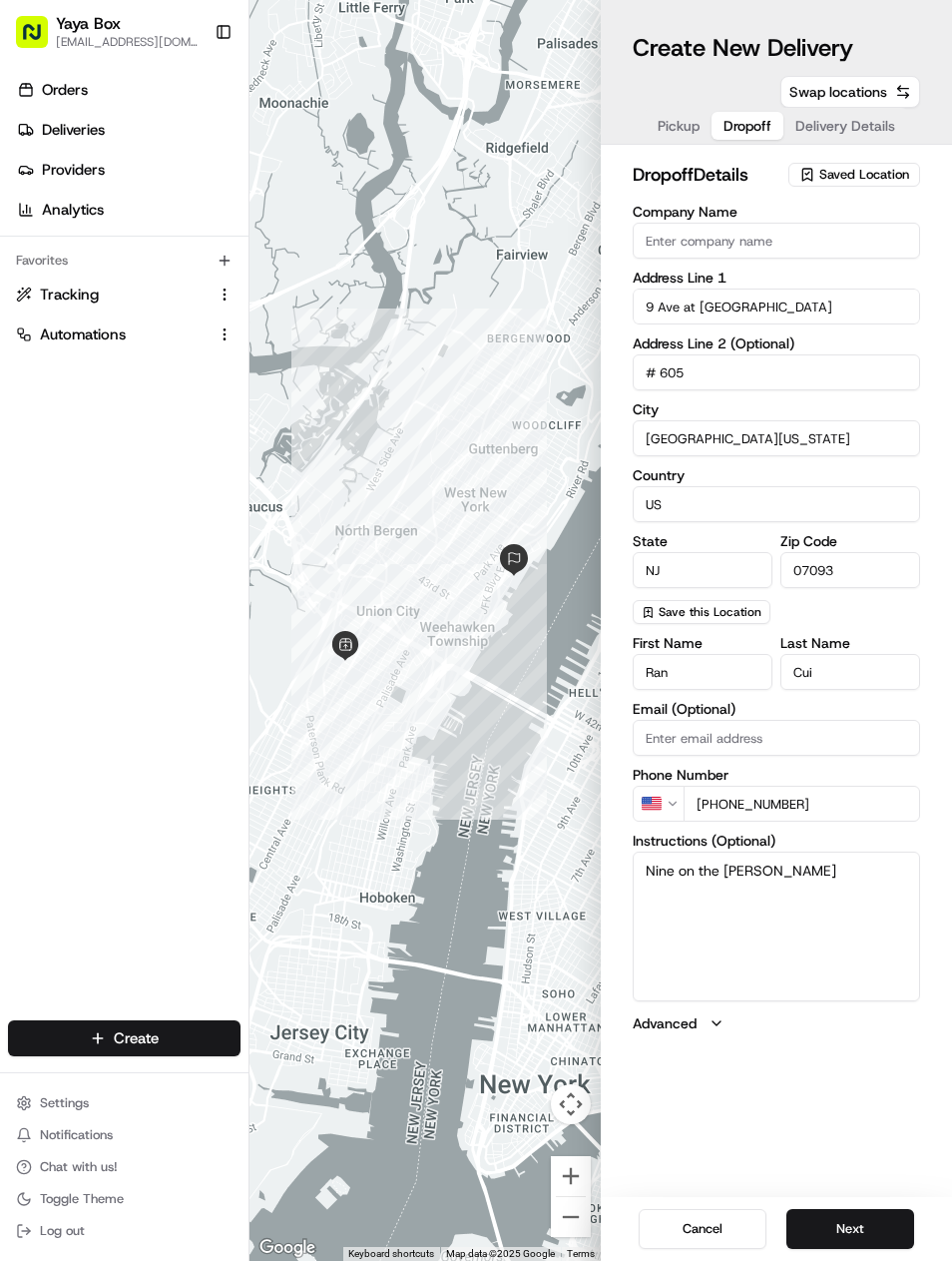 click on "Next" at bounding box center [850, 1229] 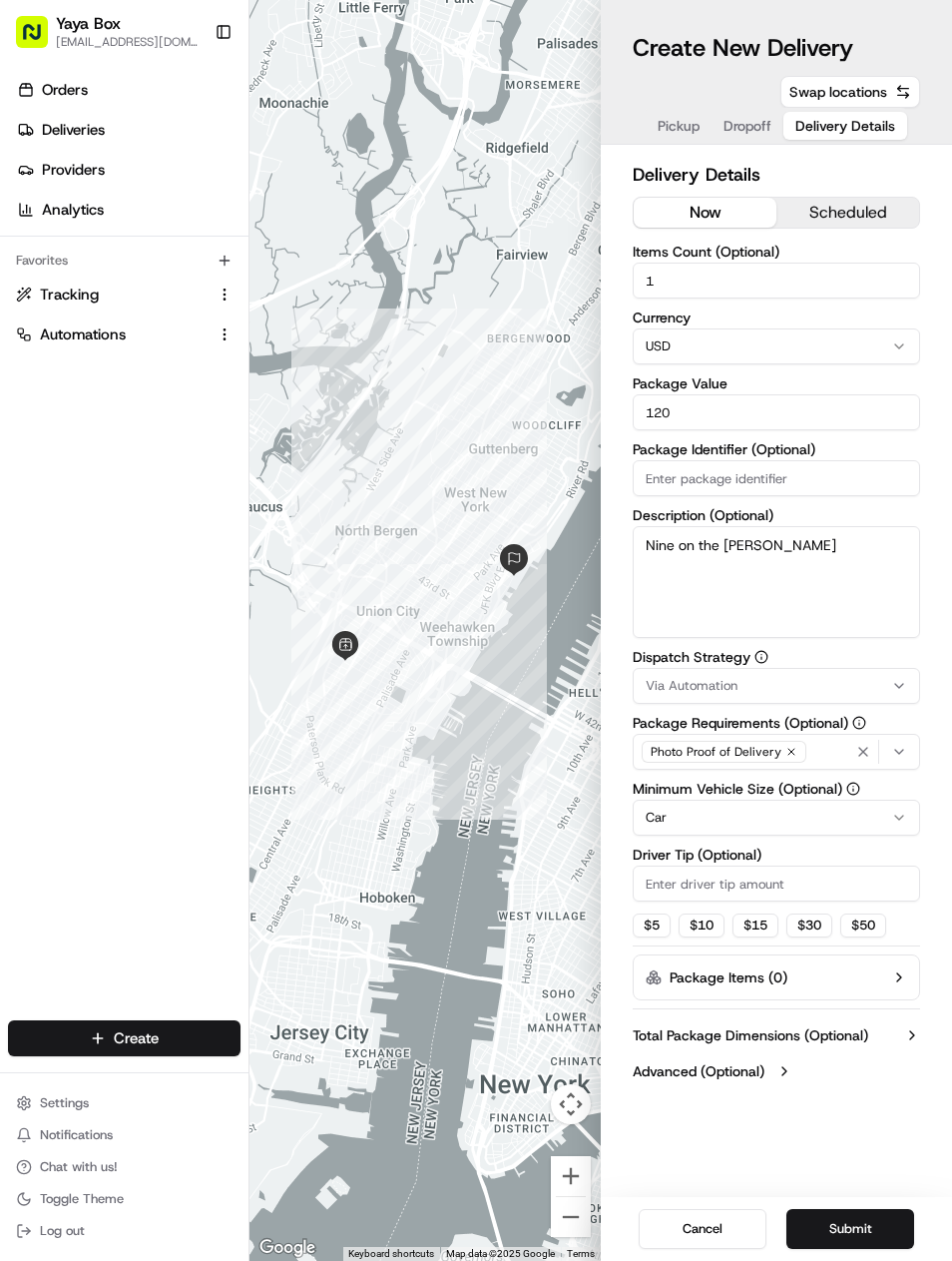 click on "Submit" at bounding box center [850, 1229] 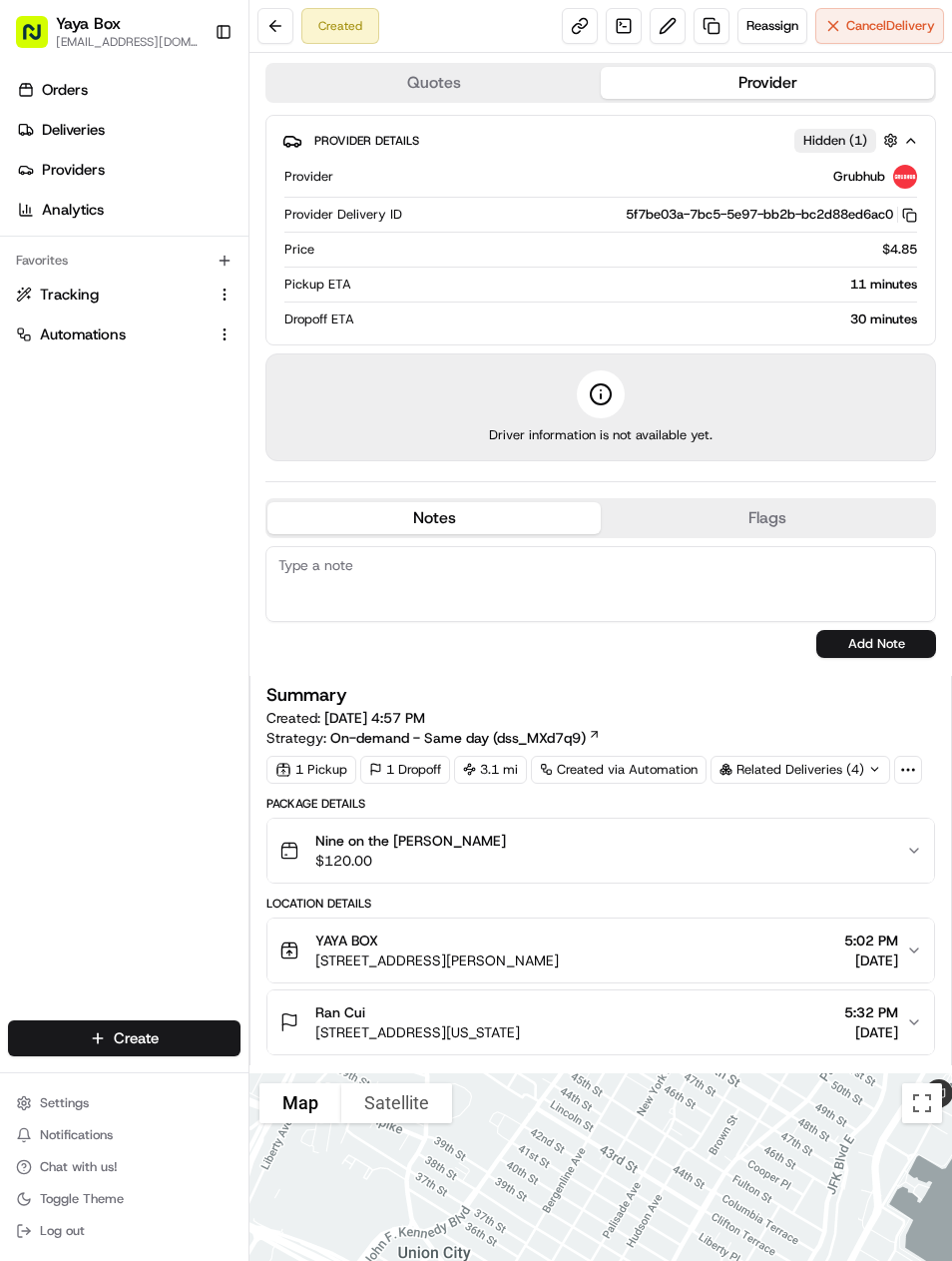 scroll, scrollTop: 0, scrollLeft: 0, axis: both 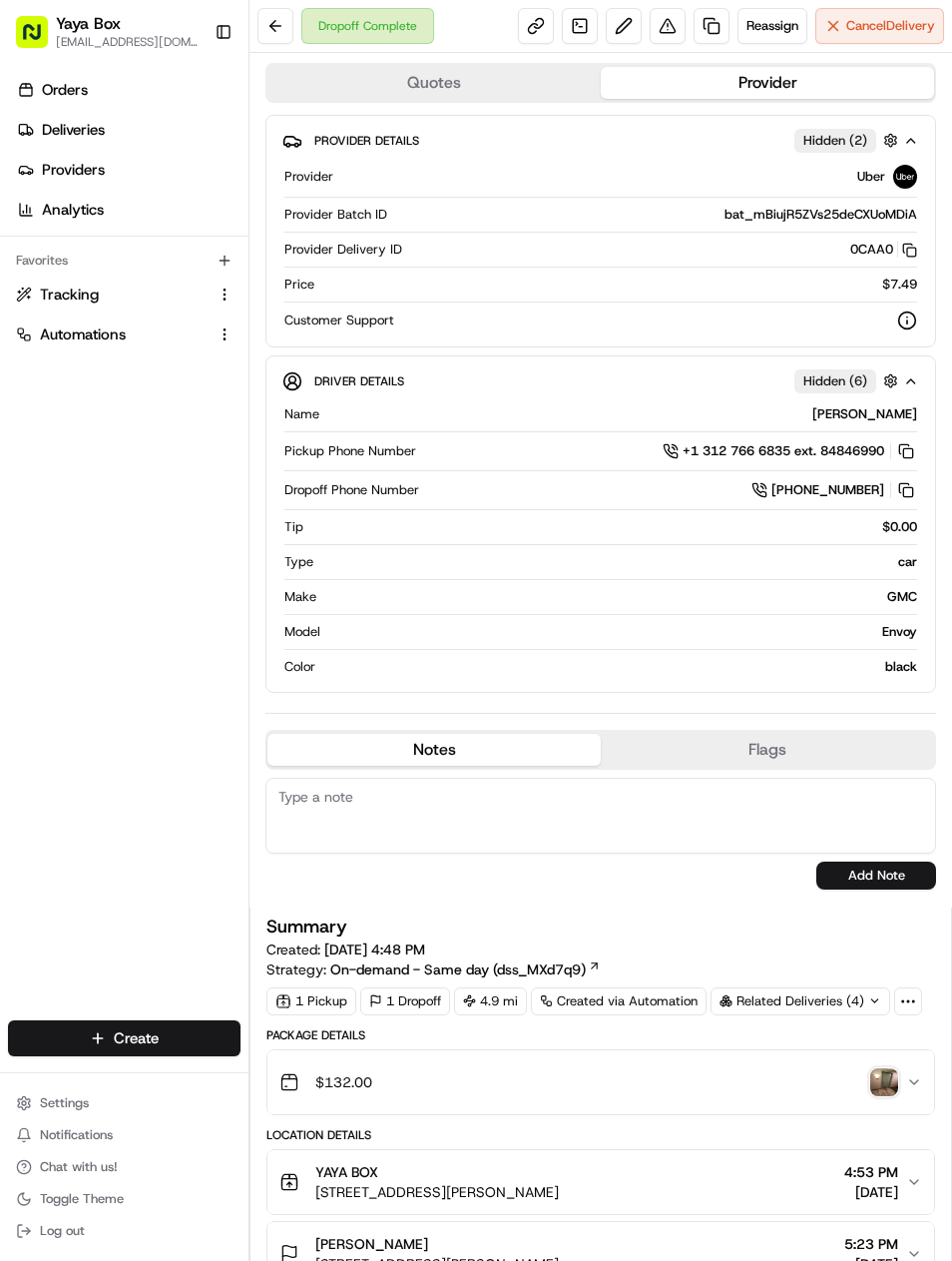 click at bounding box center [712, 26] 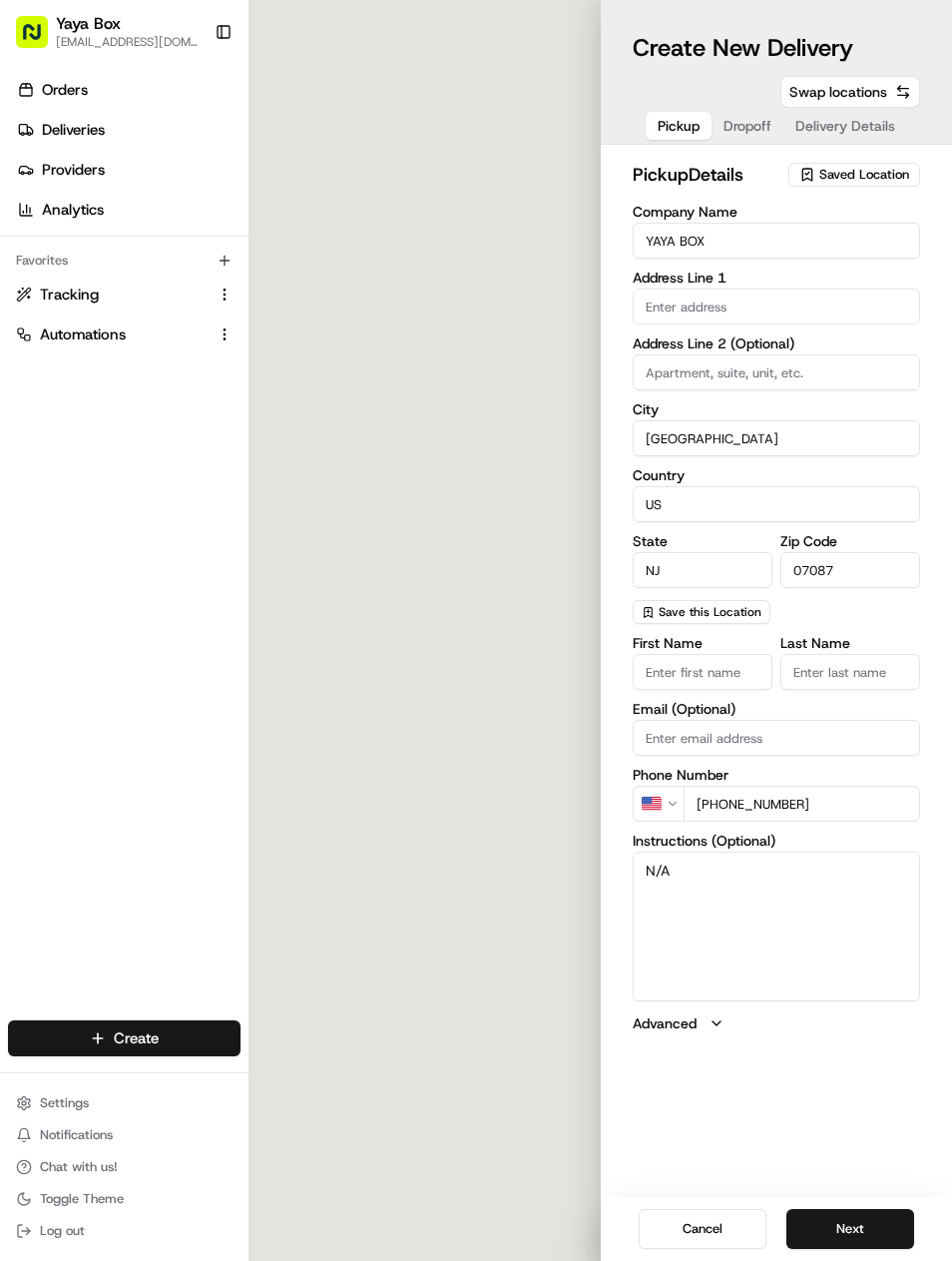 type on "2100 Kerrigan Ave" 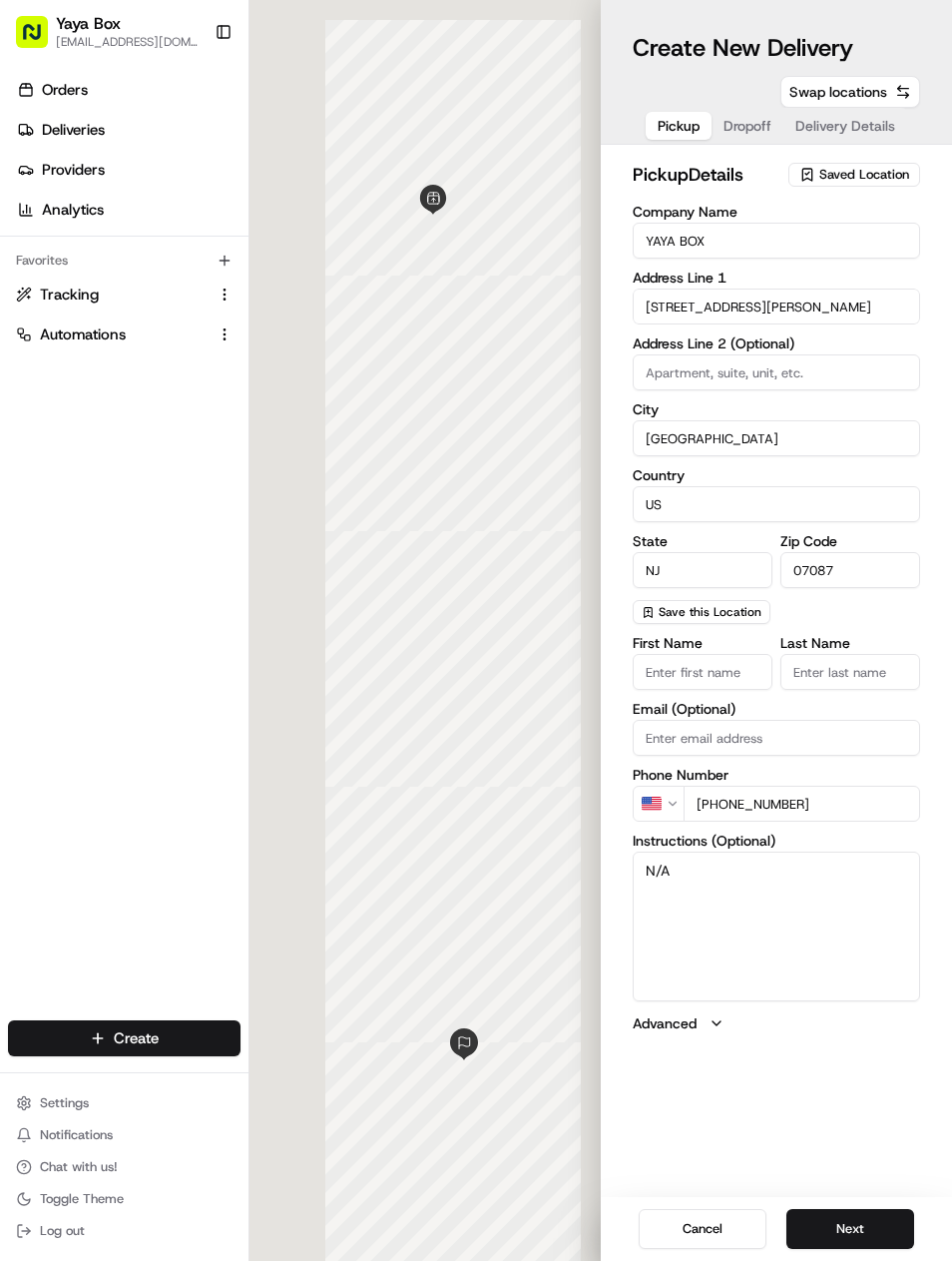 scroll, scrollTop: 0, scrollLeft: 0, axis: both 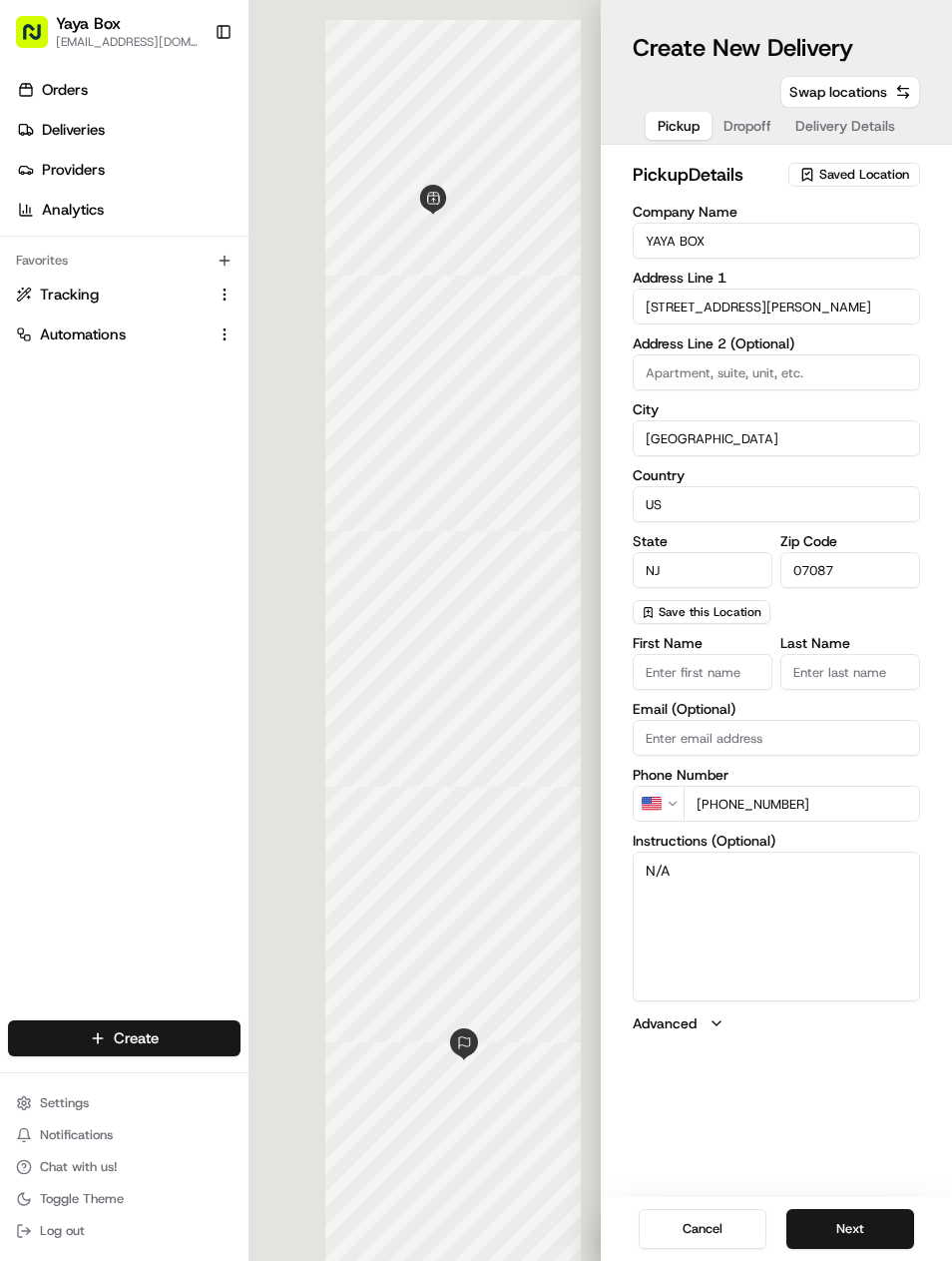 click on "Next" at bounding box center (850, 1229) 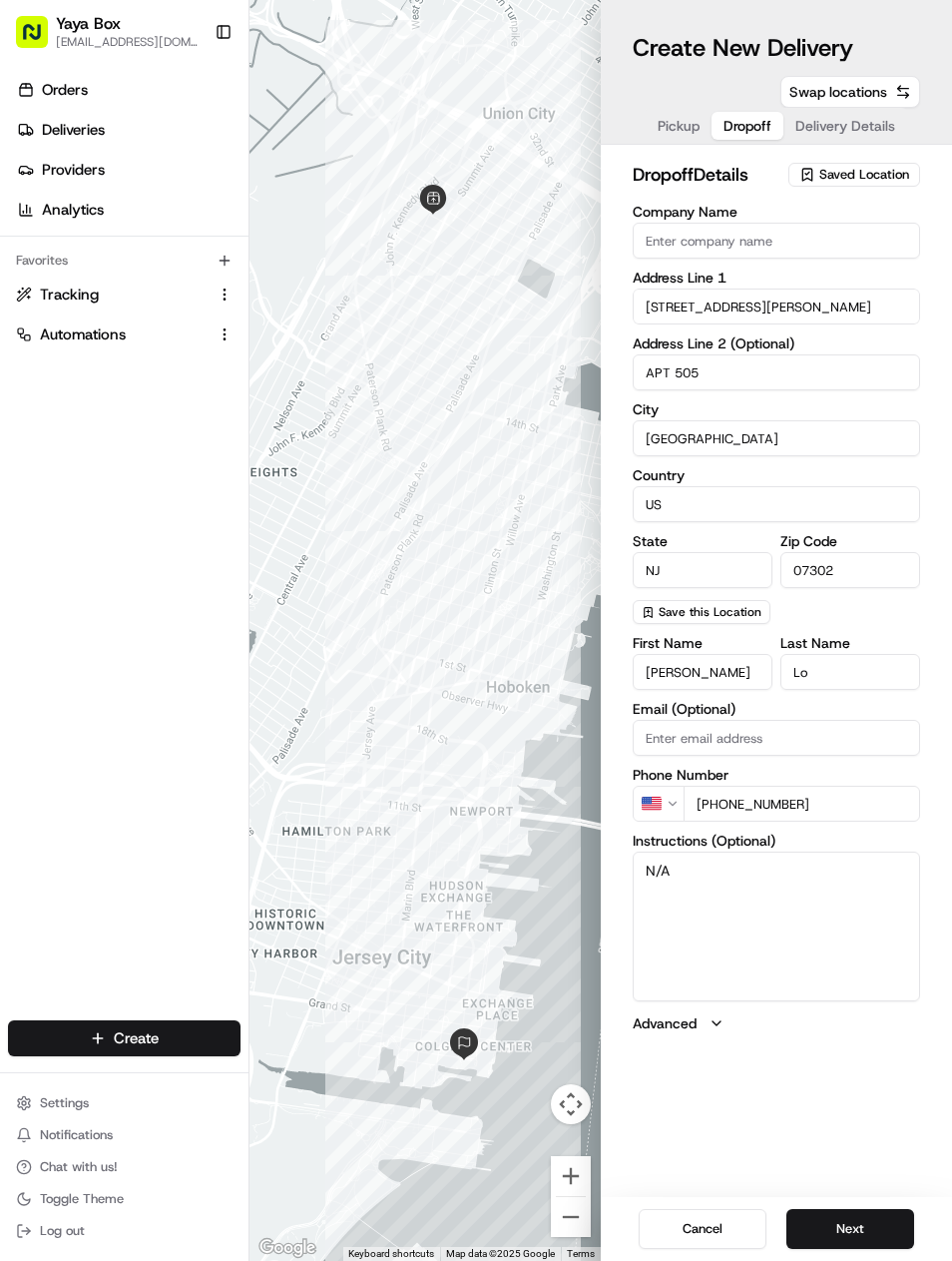 click on "Next" at bounding box center [850, 1229] 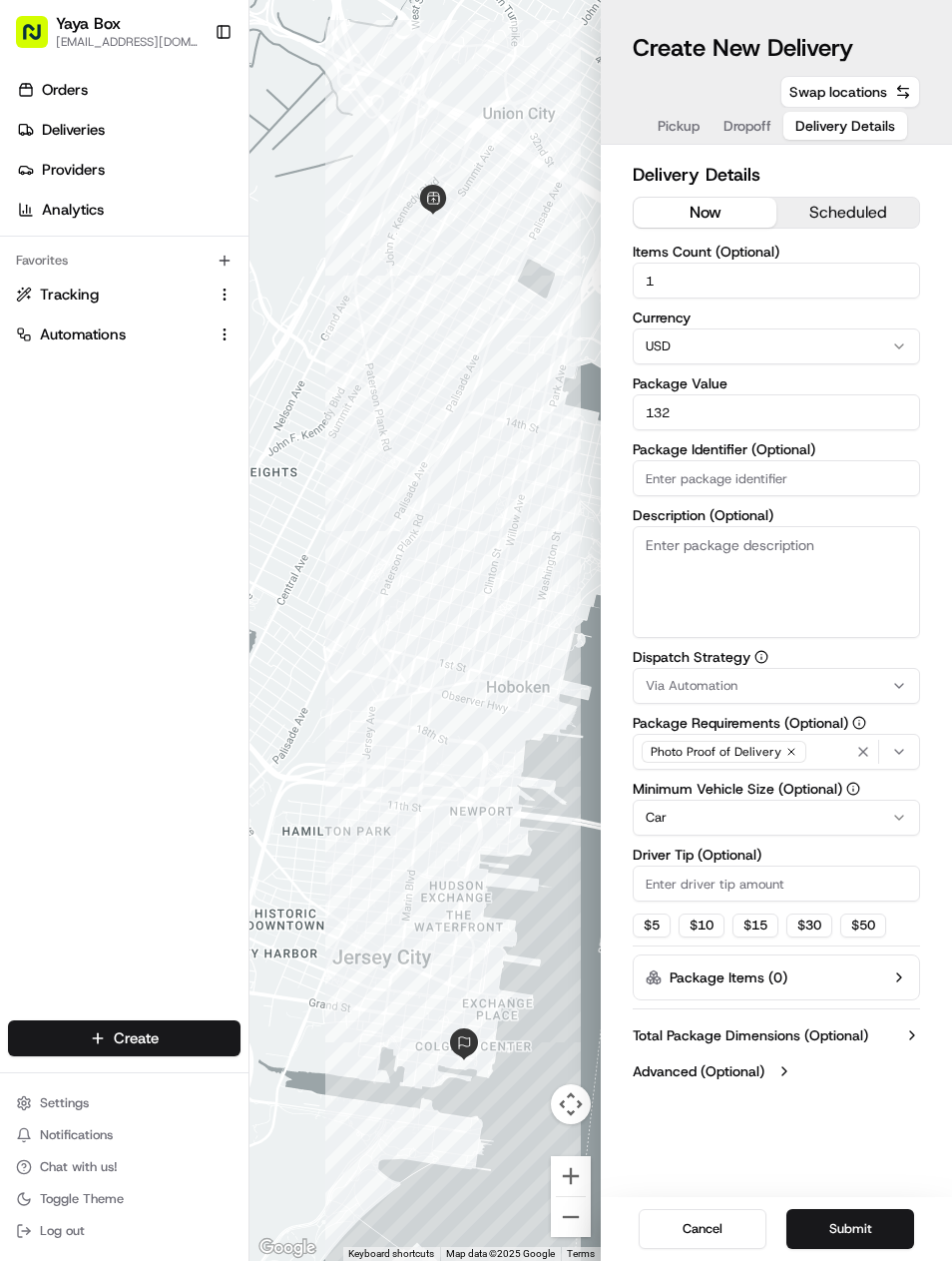 click on "Submit" at bounding box center (850, 1229) 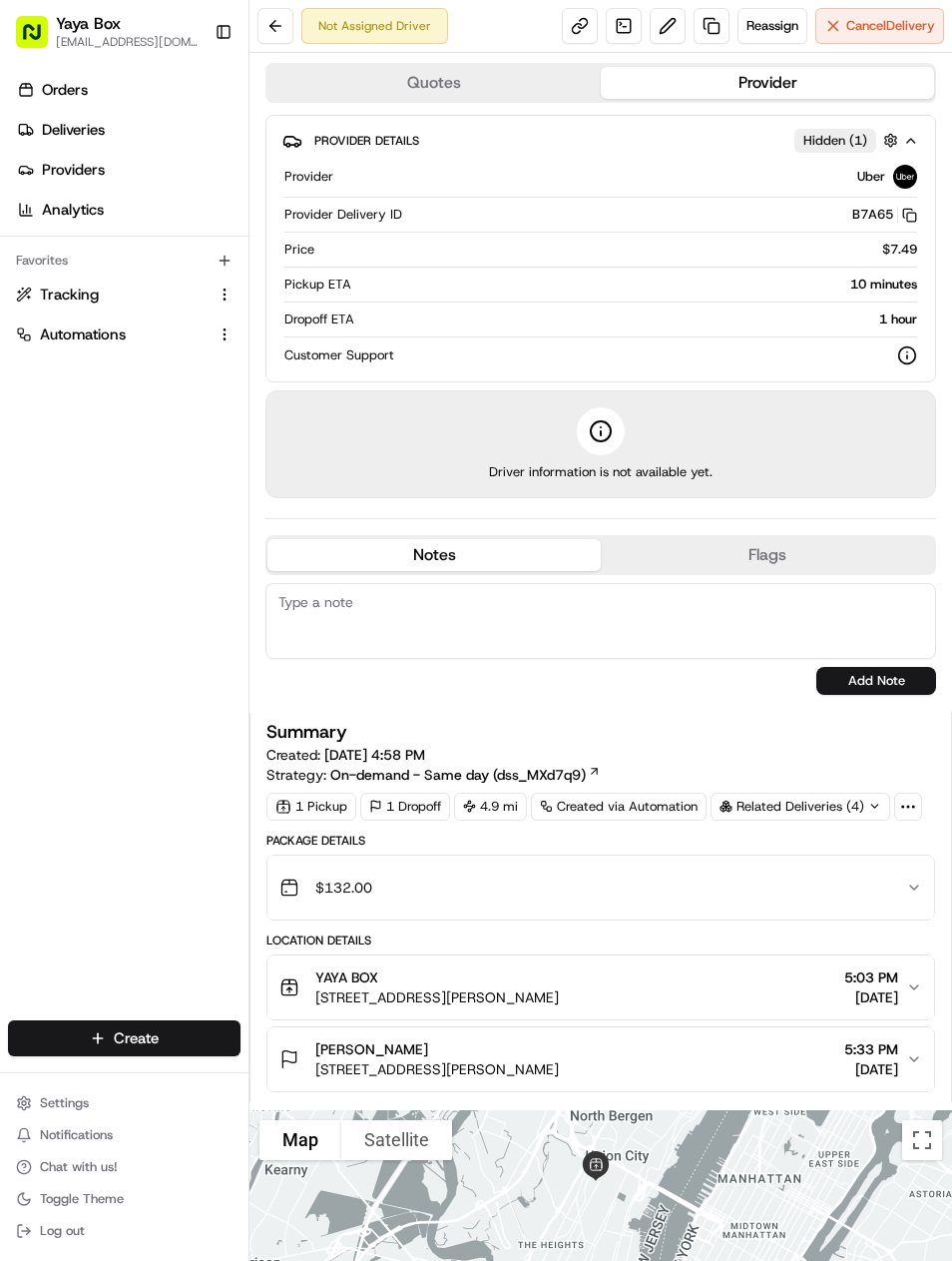 scroll, scrollTop: 0, scrollLeft: 0, axis: both 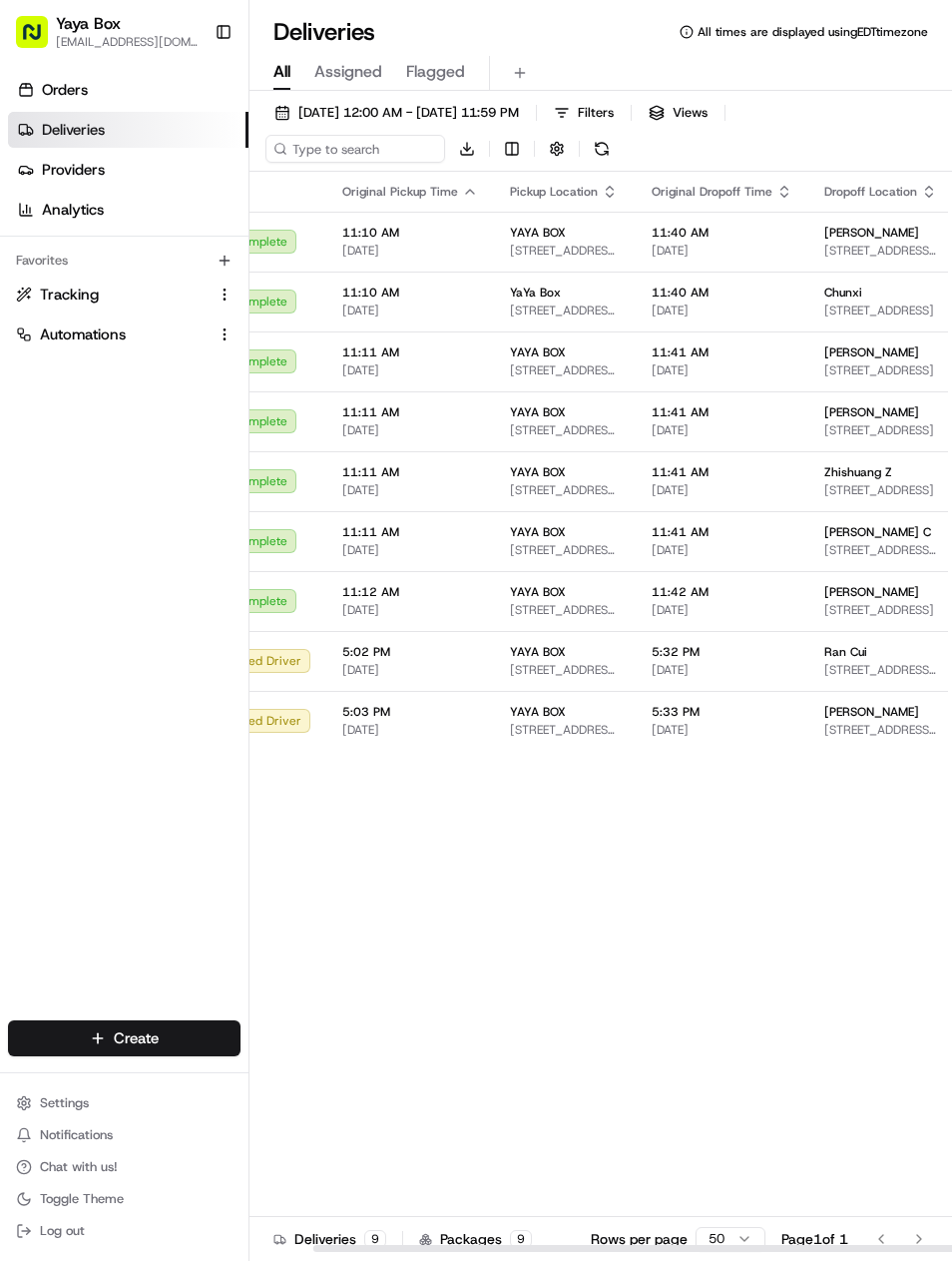 click at bounding box center (520, 73) 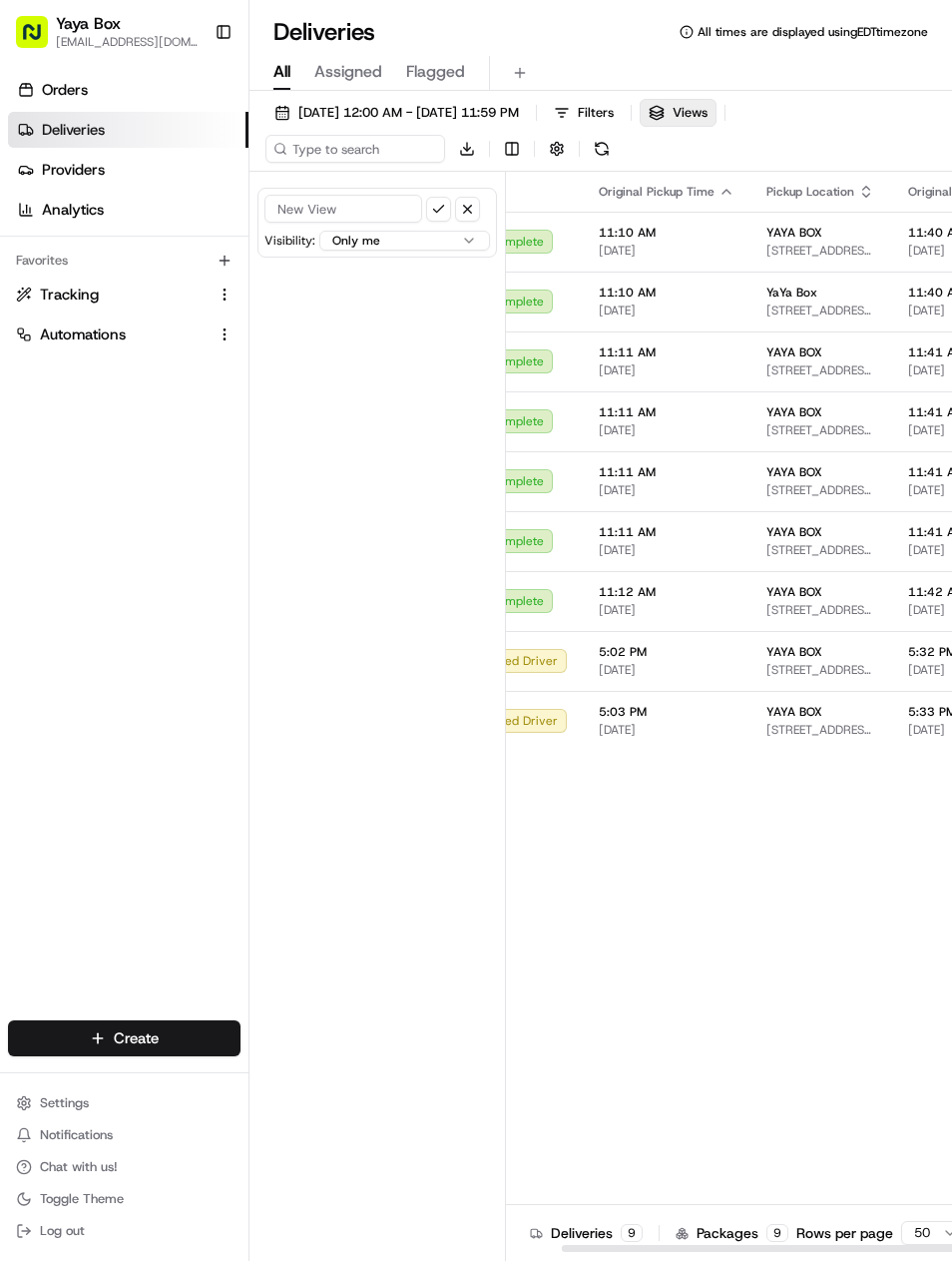 click on "[DATE] 12:00 AM - [DATE] 11:59 PM" at bounding box center [408, 113] 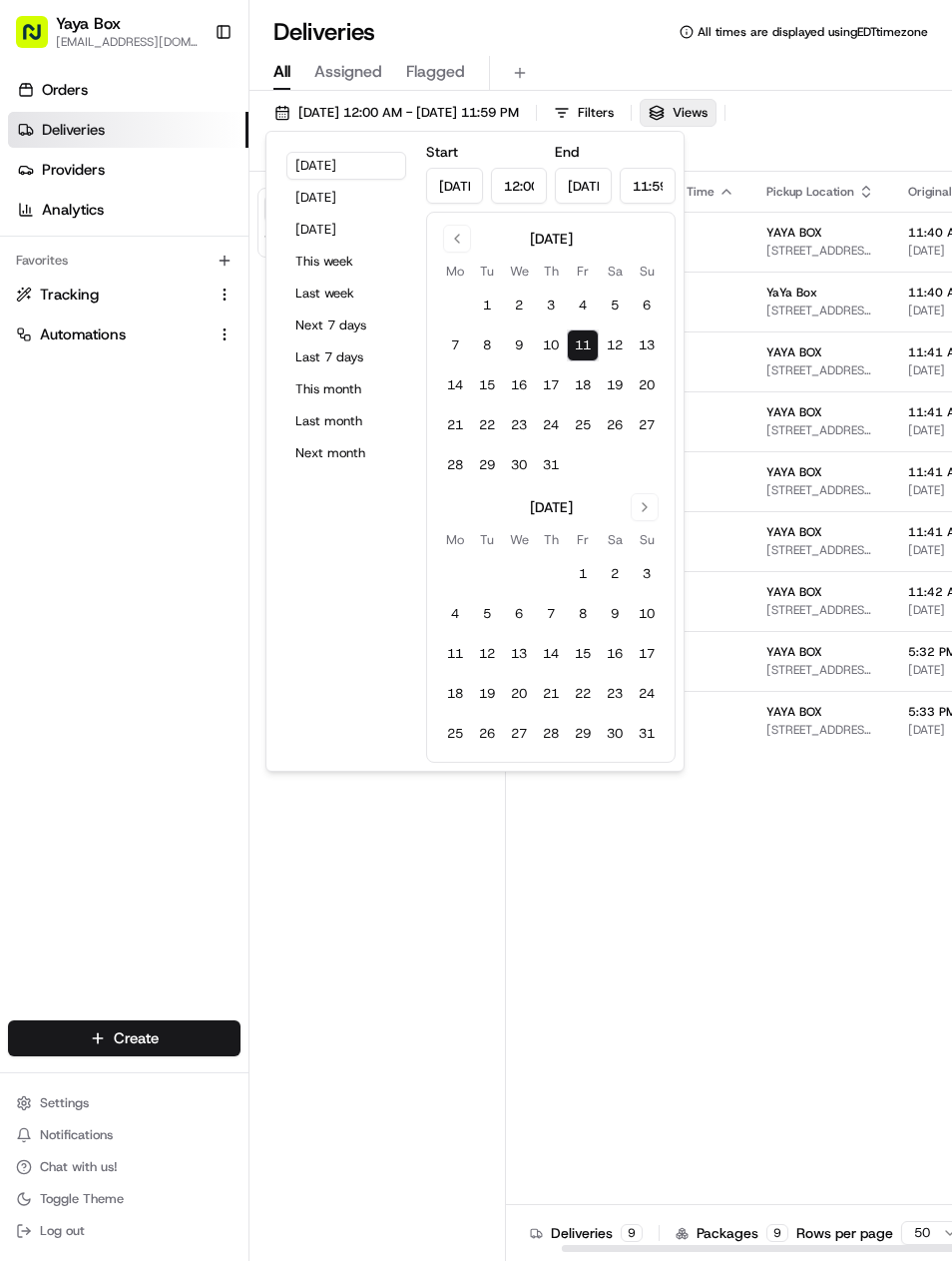 click on "[DATE]" at bounding box center (346, 198) 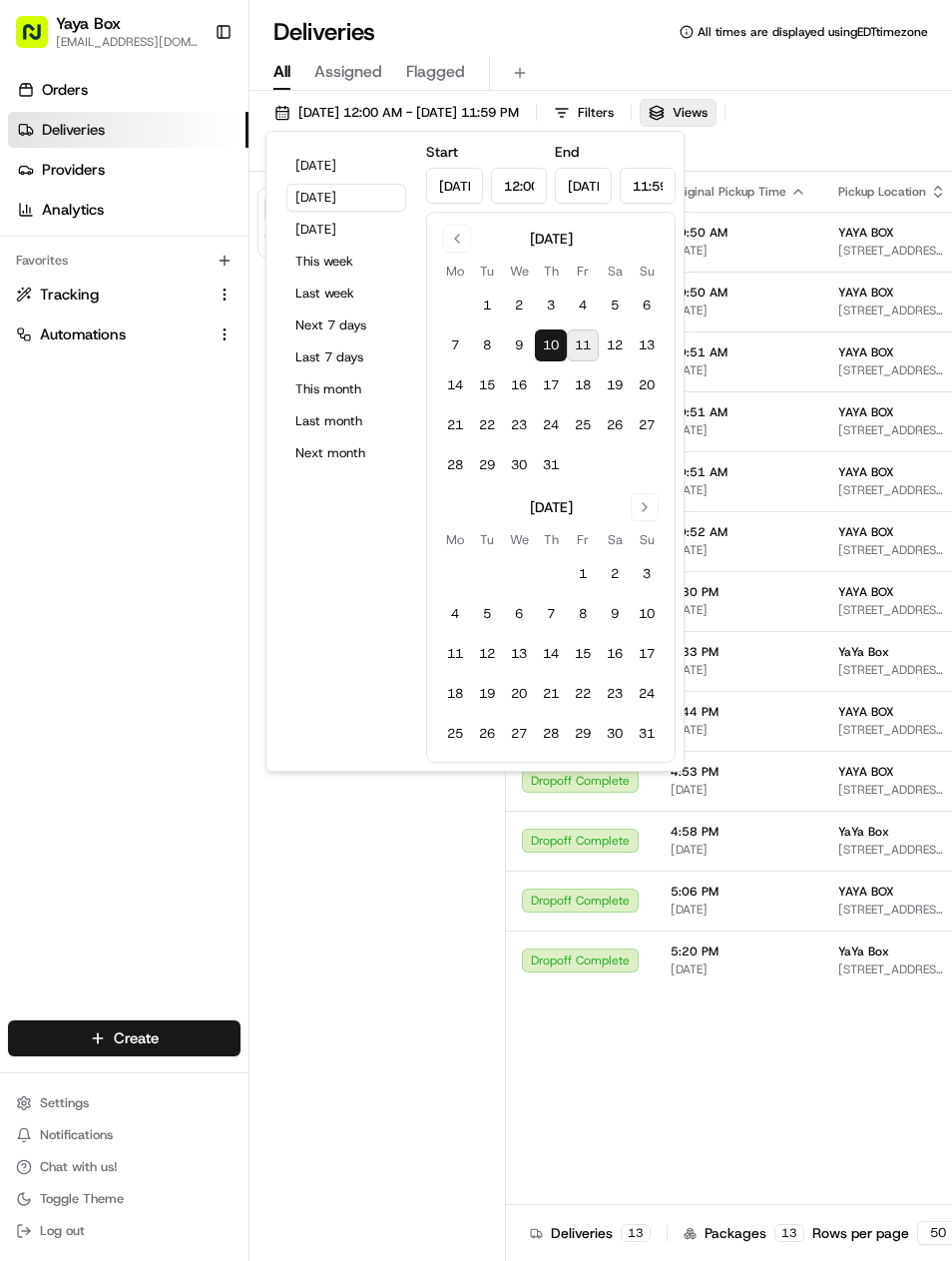 click on "Orders Deliveries Providers Analytics Favorites Tracking Automations" at bounding box center (124, 550) 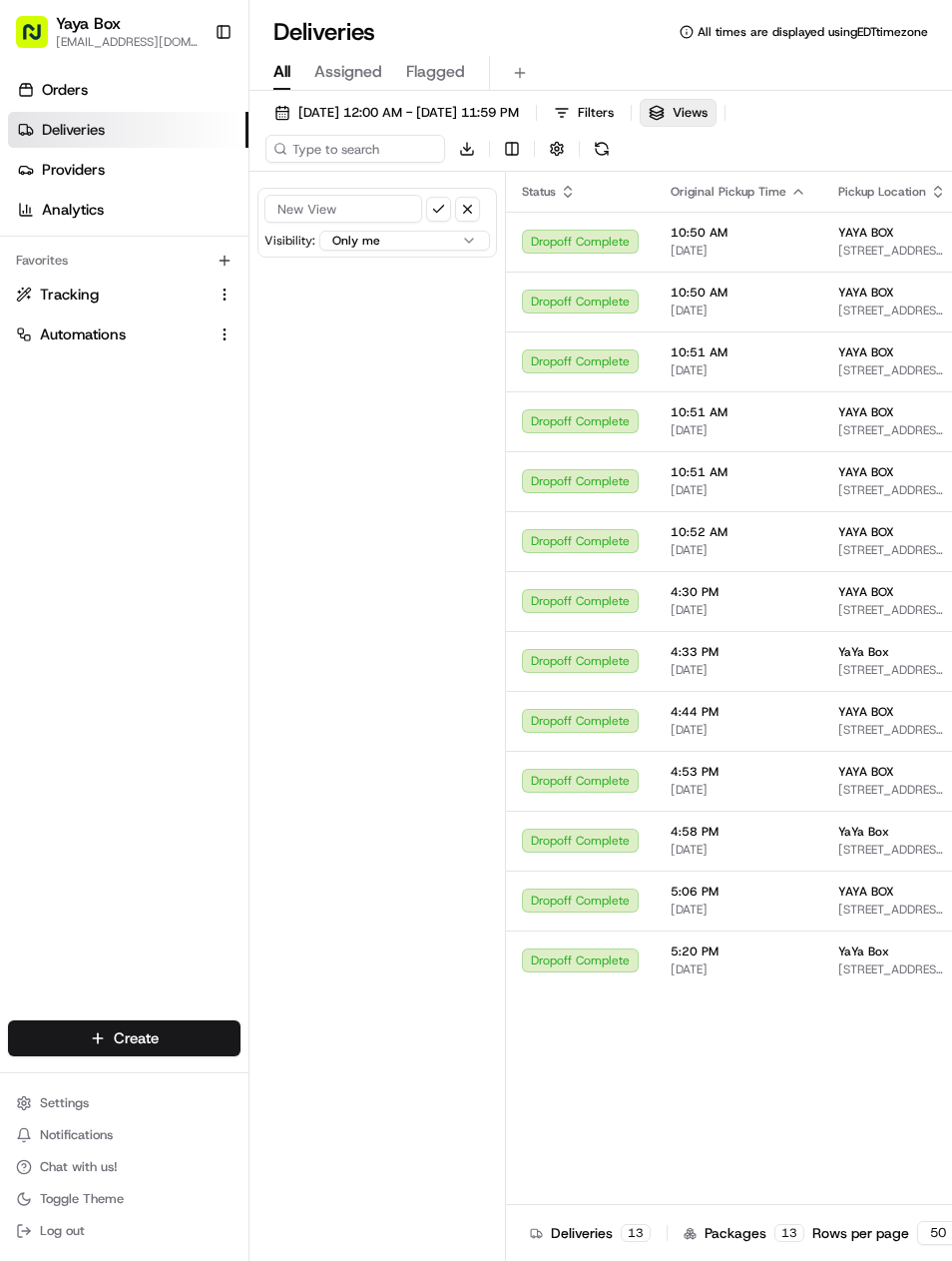 click at bounding box center [467, 209] 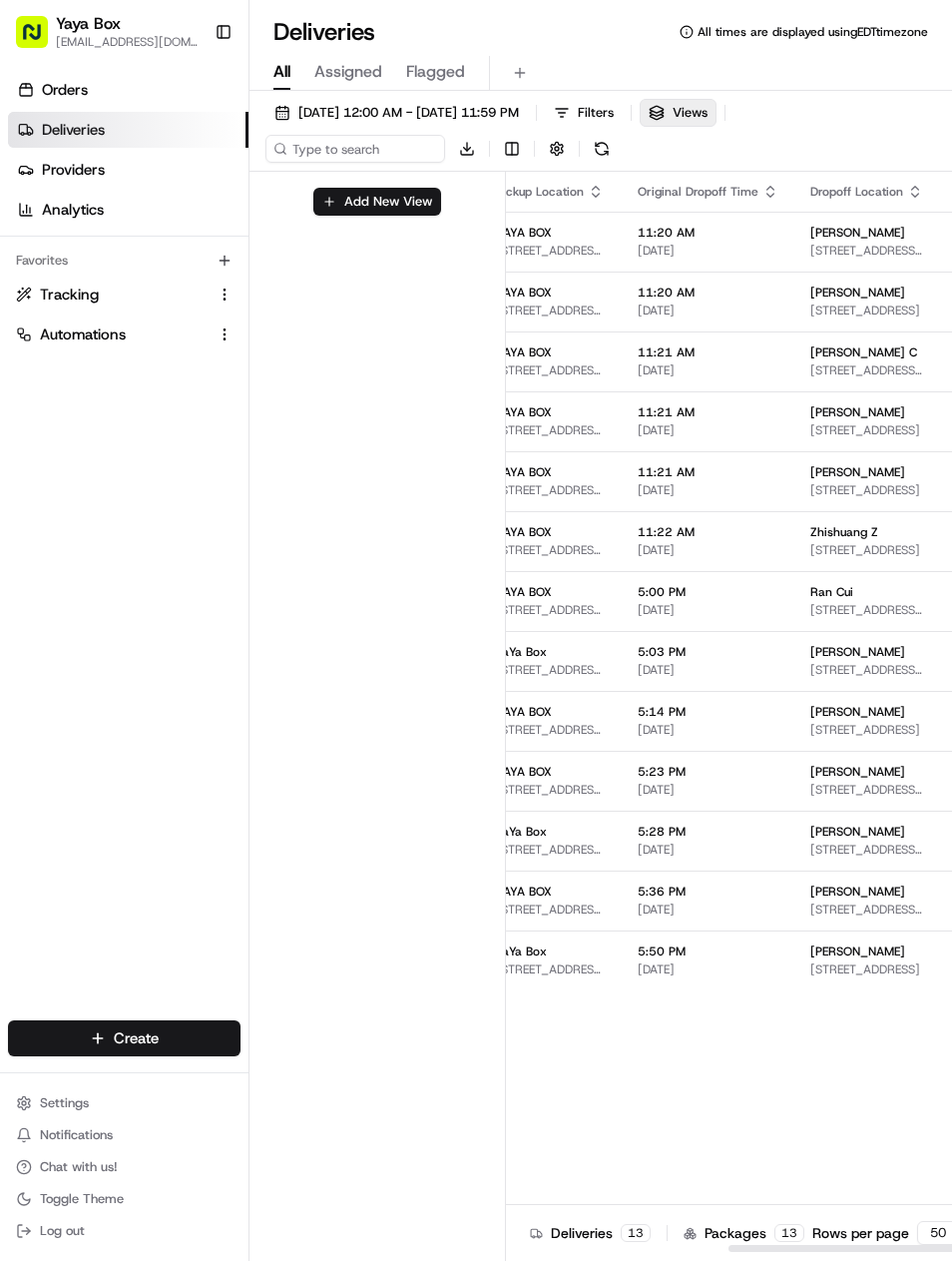 scroll, scrollTop: 0, scrollLeft: 341, axis: horizontal 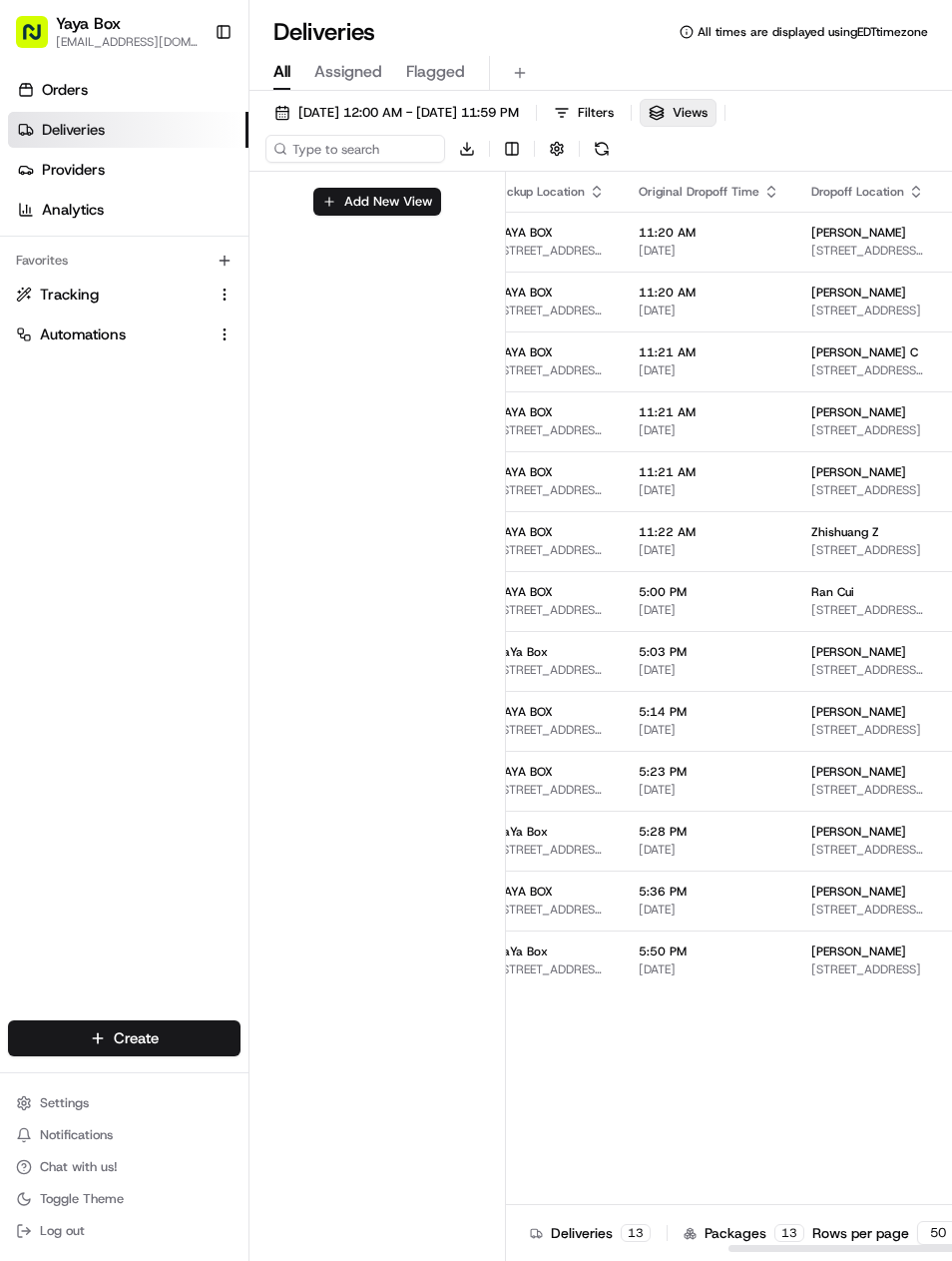 click on "[PERSON_NAME]" at bounding box center (867, 772) 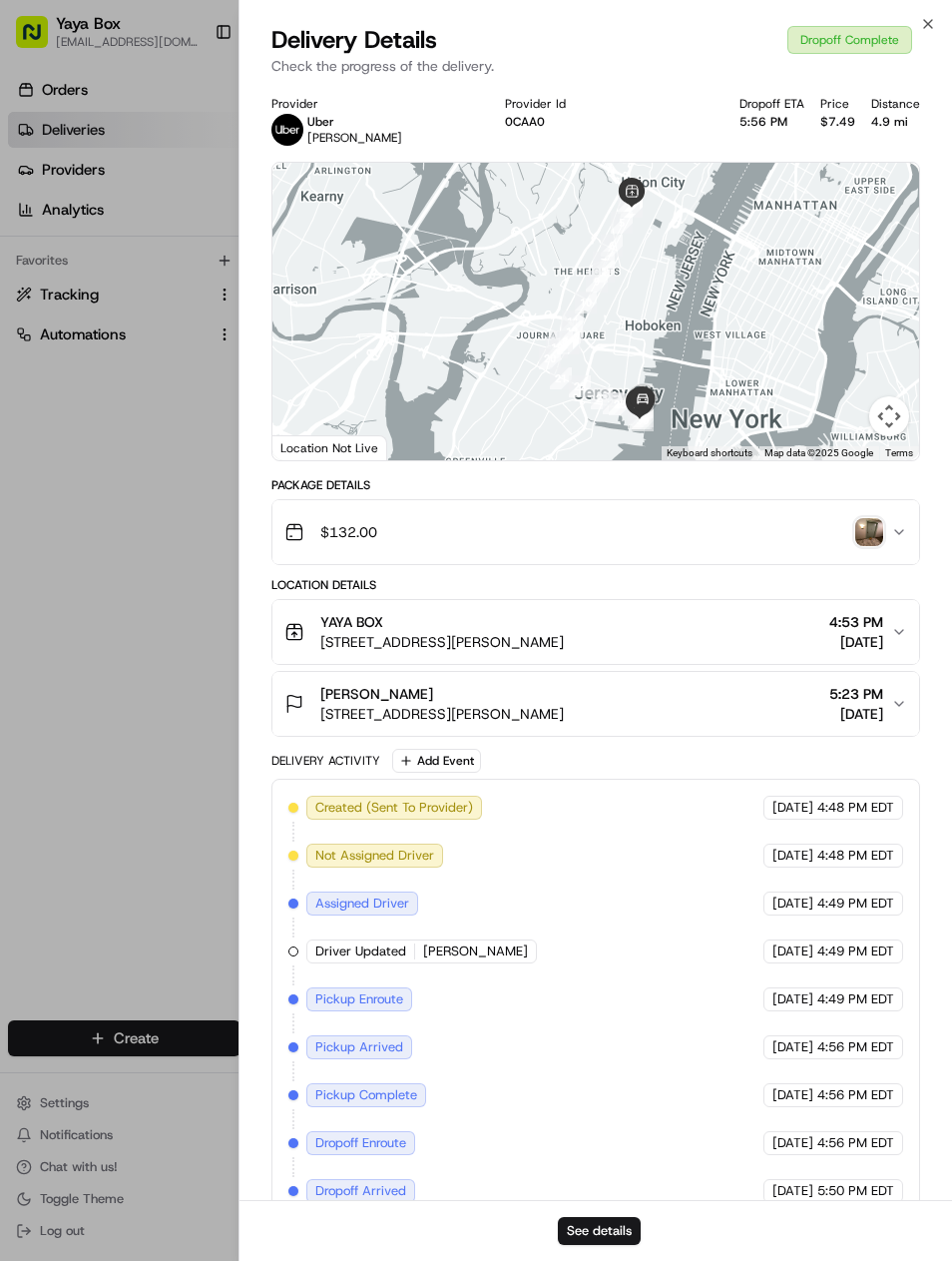 click at bounding box center [476, 630] 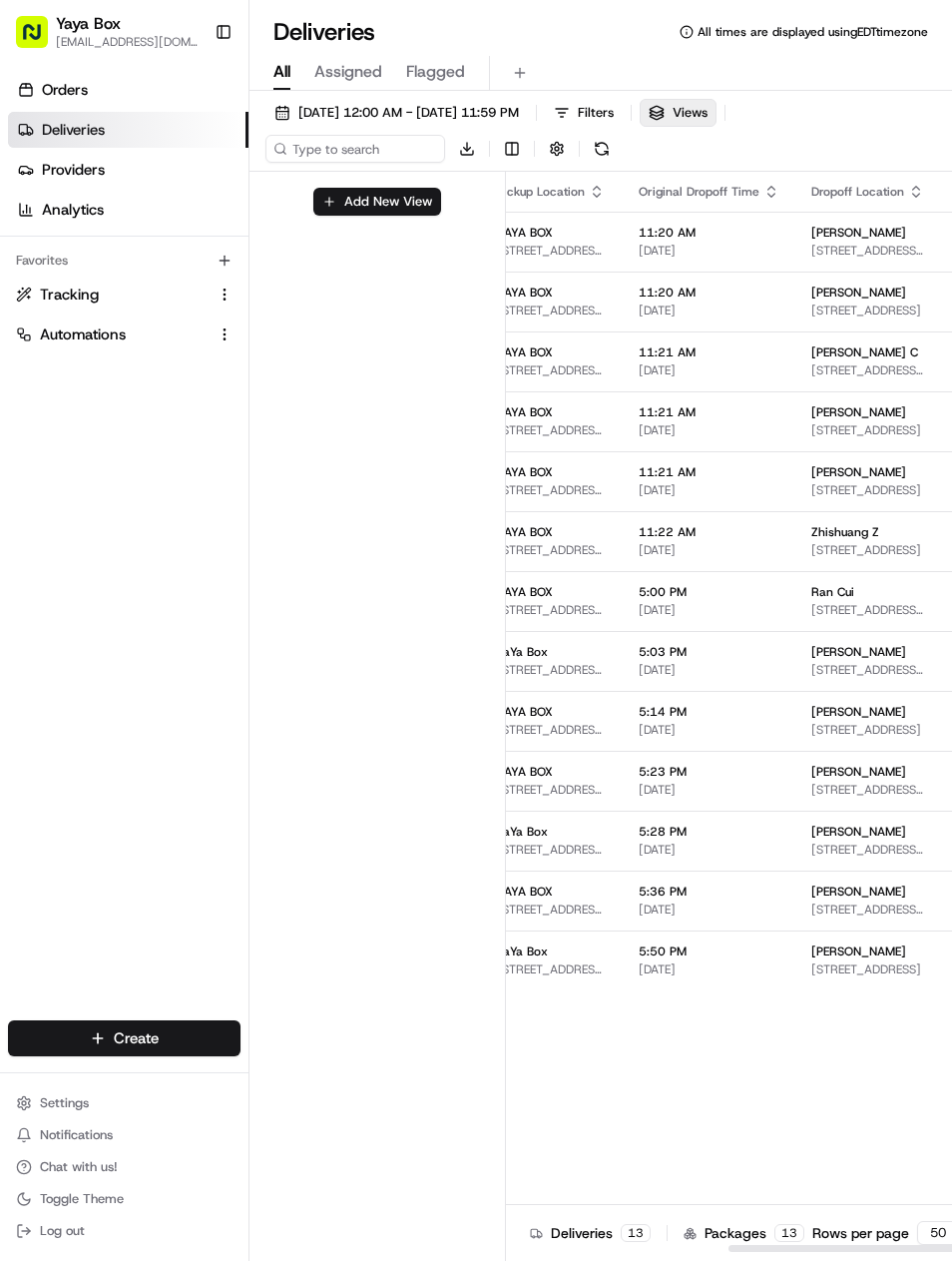 click on "[STREET_ADDRESS][PERSON_NAME]" at bounding box center (867, 910) 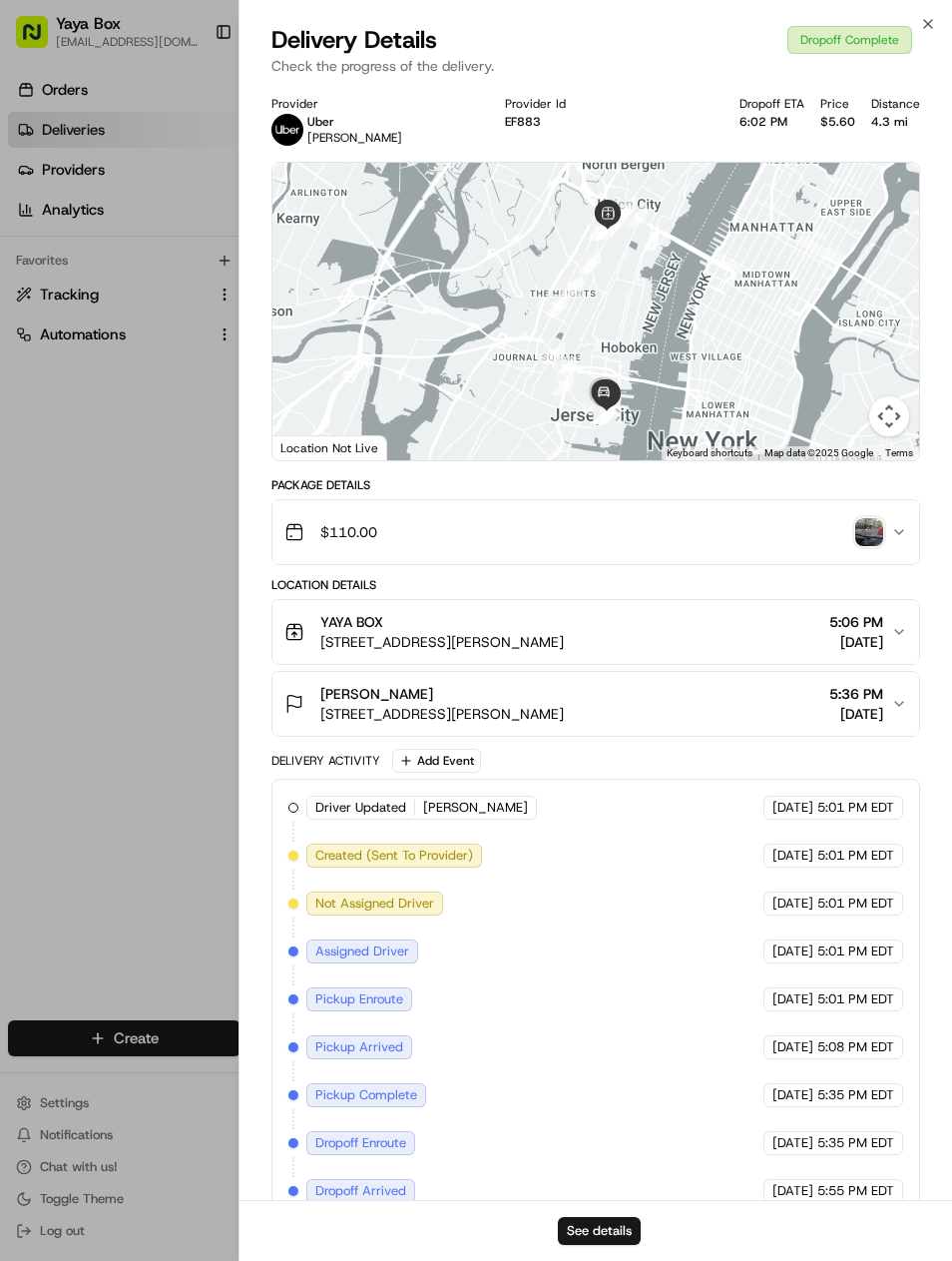 click on "See details" at bounding box center (596, 1230) 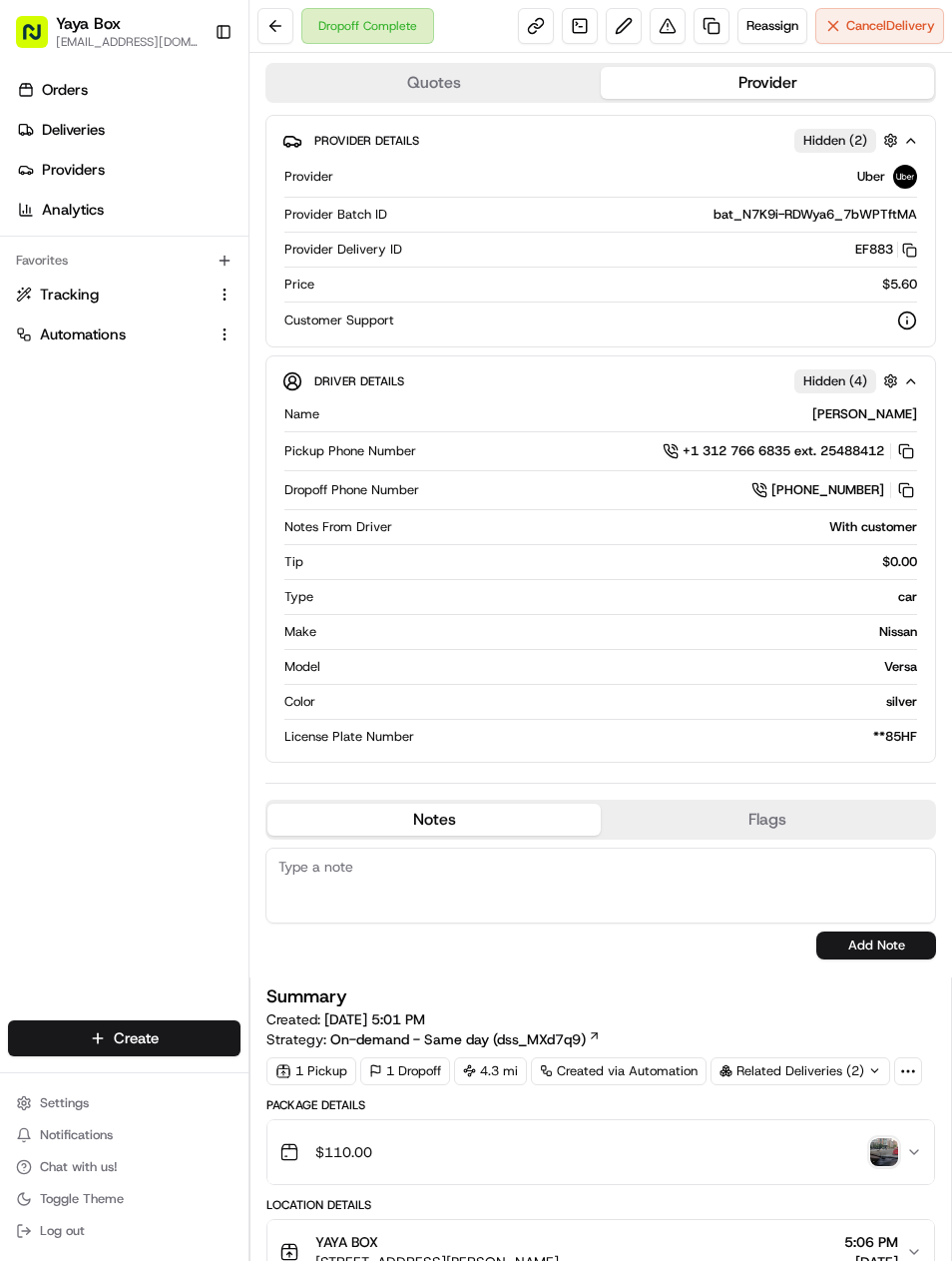 scroll, scrollTop: 0, scrollLeft: 0, axis: both 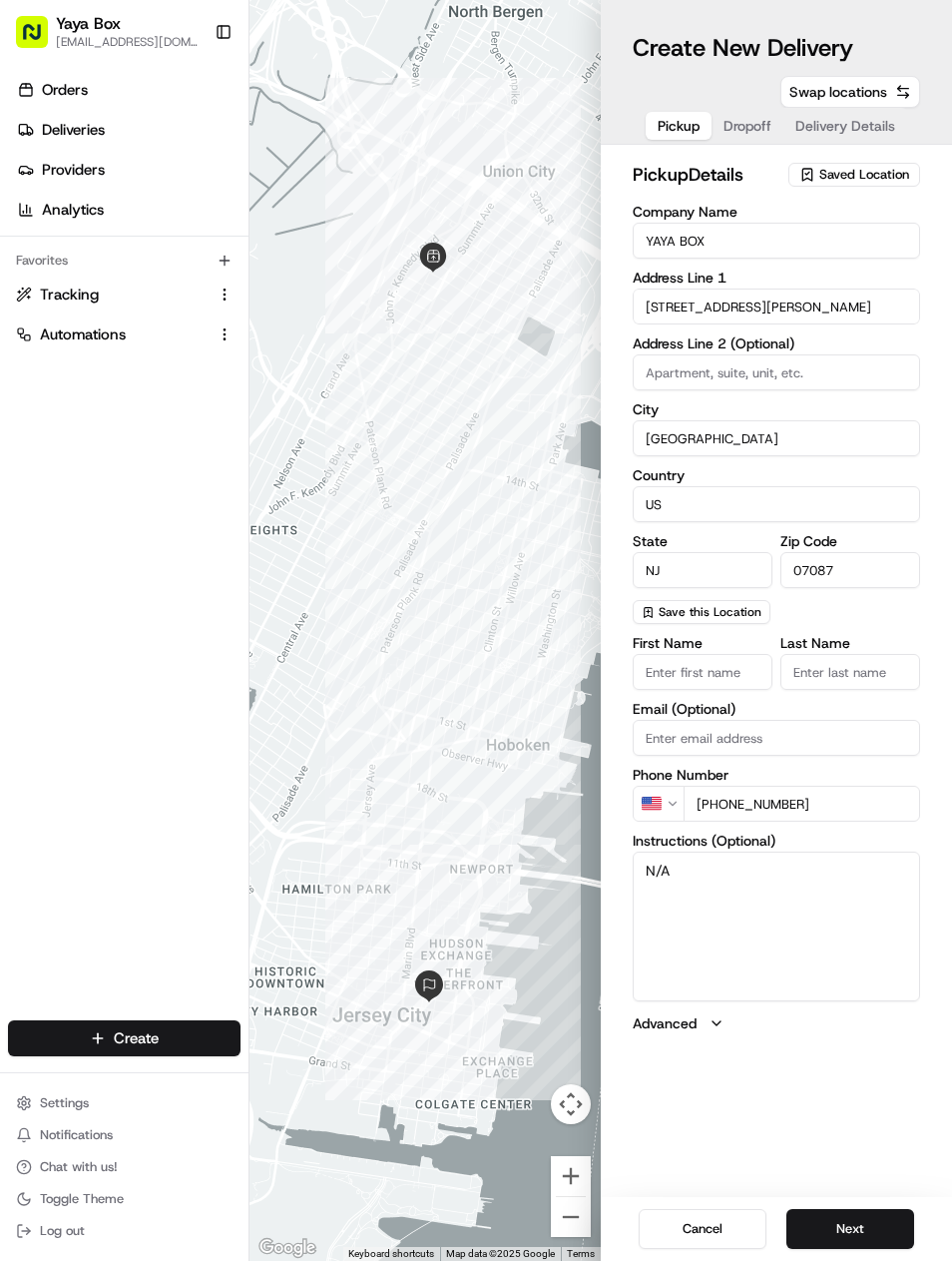 click on "Next" at bounding box center (850, 1229) 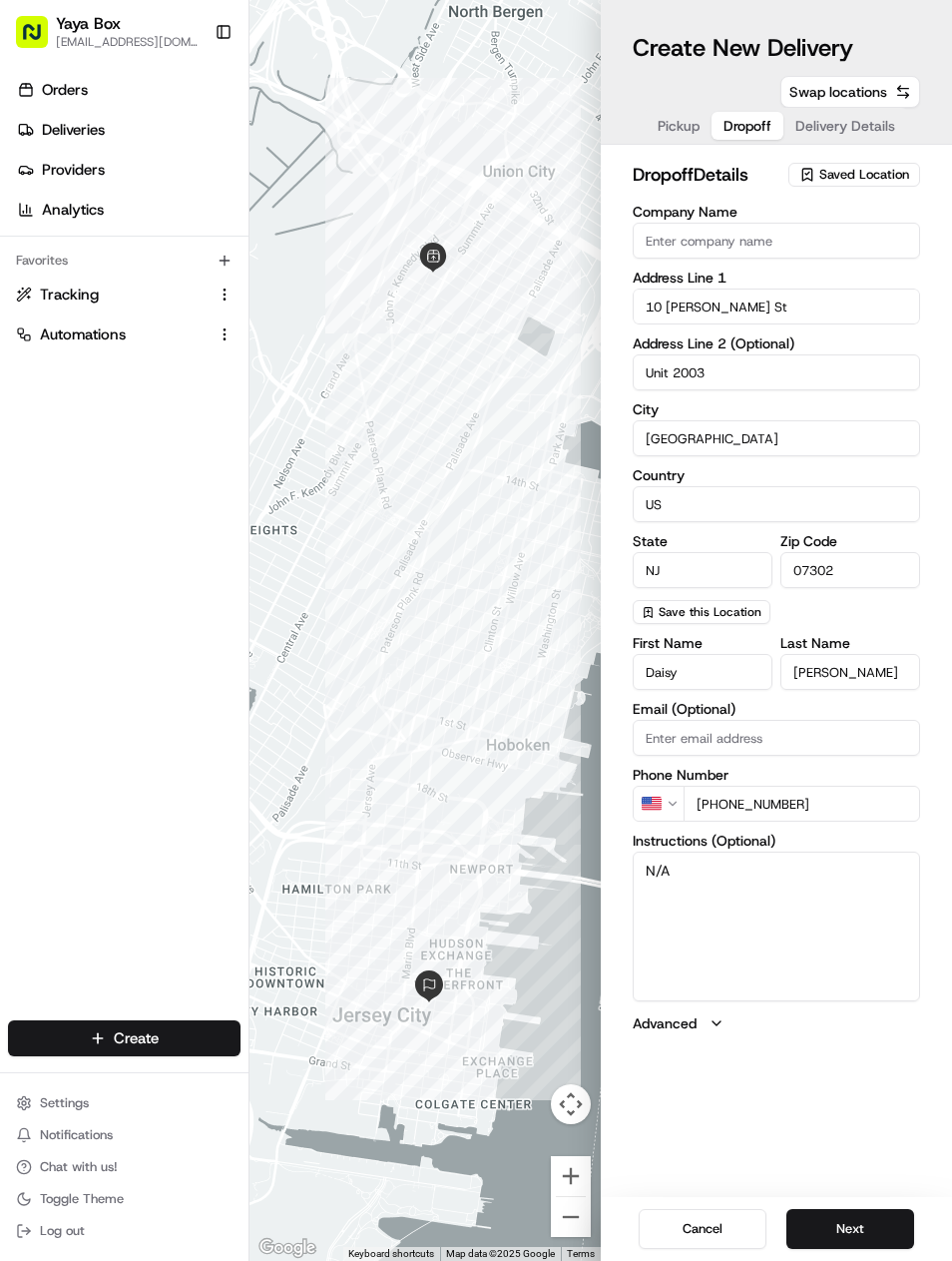 click on "Next" at bounding box center (850, 1229) 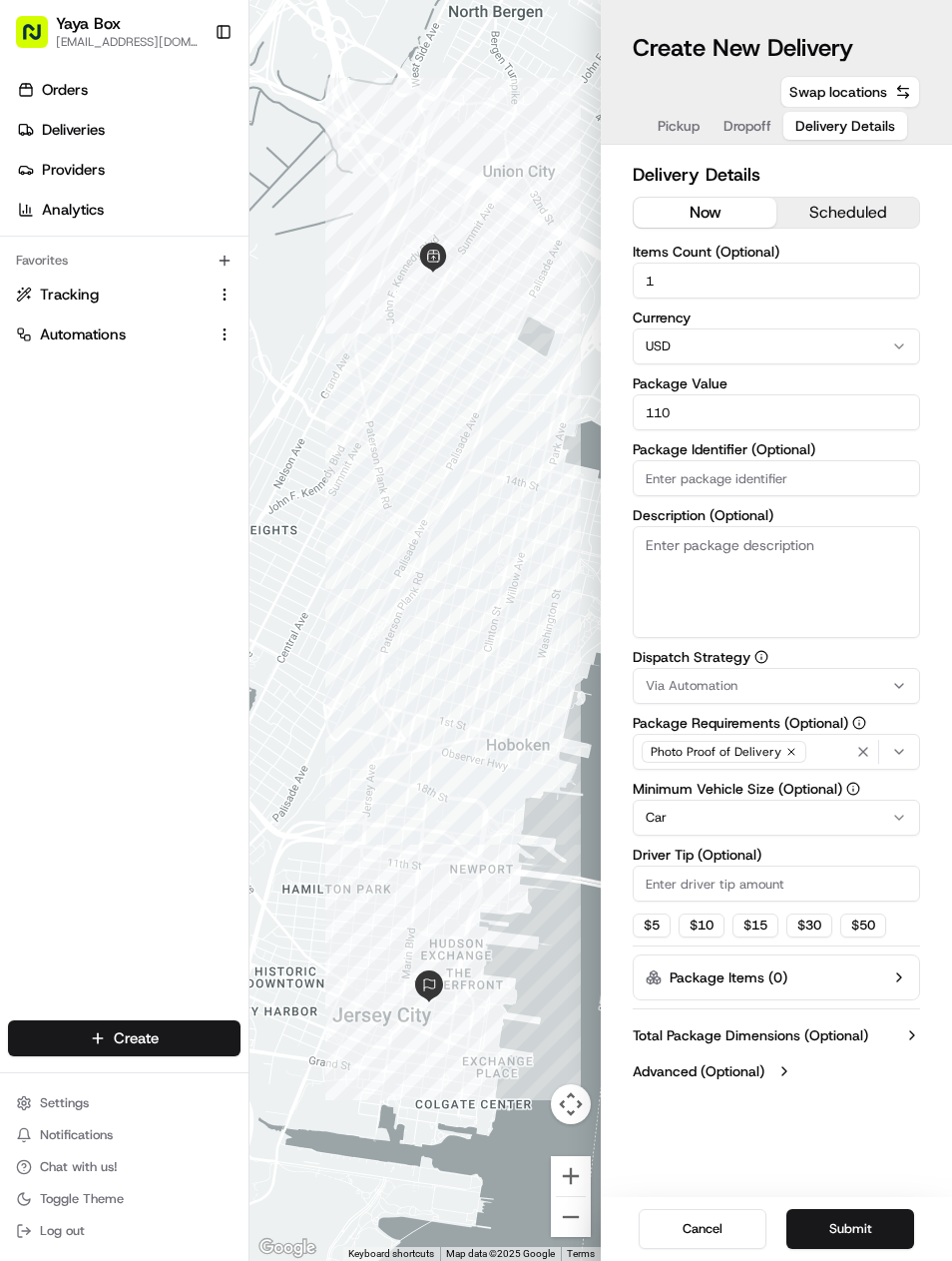 click on "Submit" at bounding box center (850, 1229) 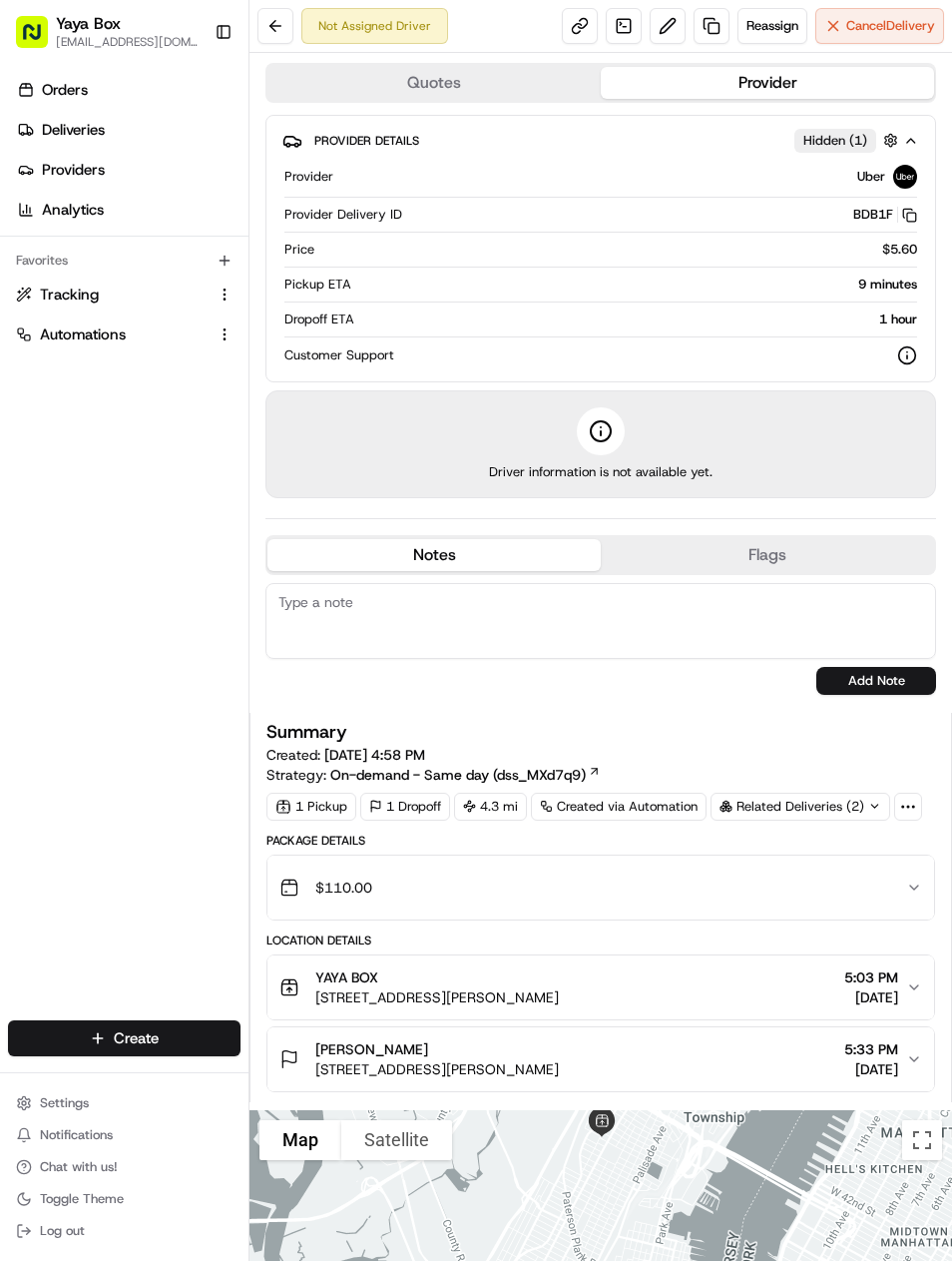 click on "Deliveries" at bounding box center (128, 130) 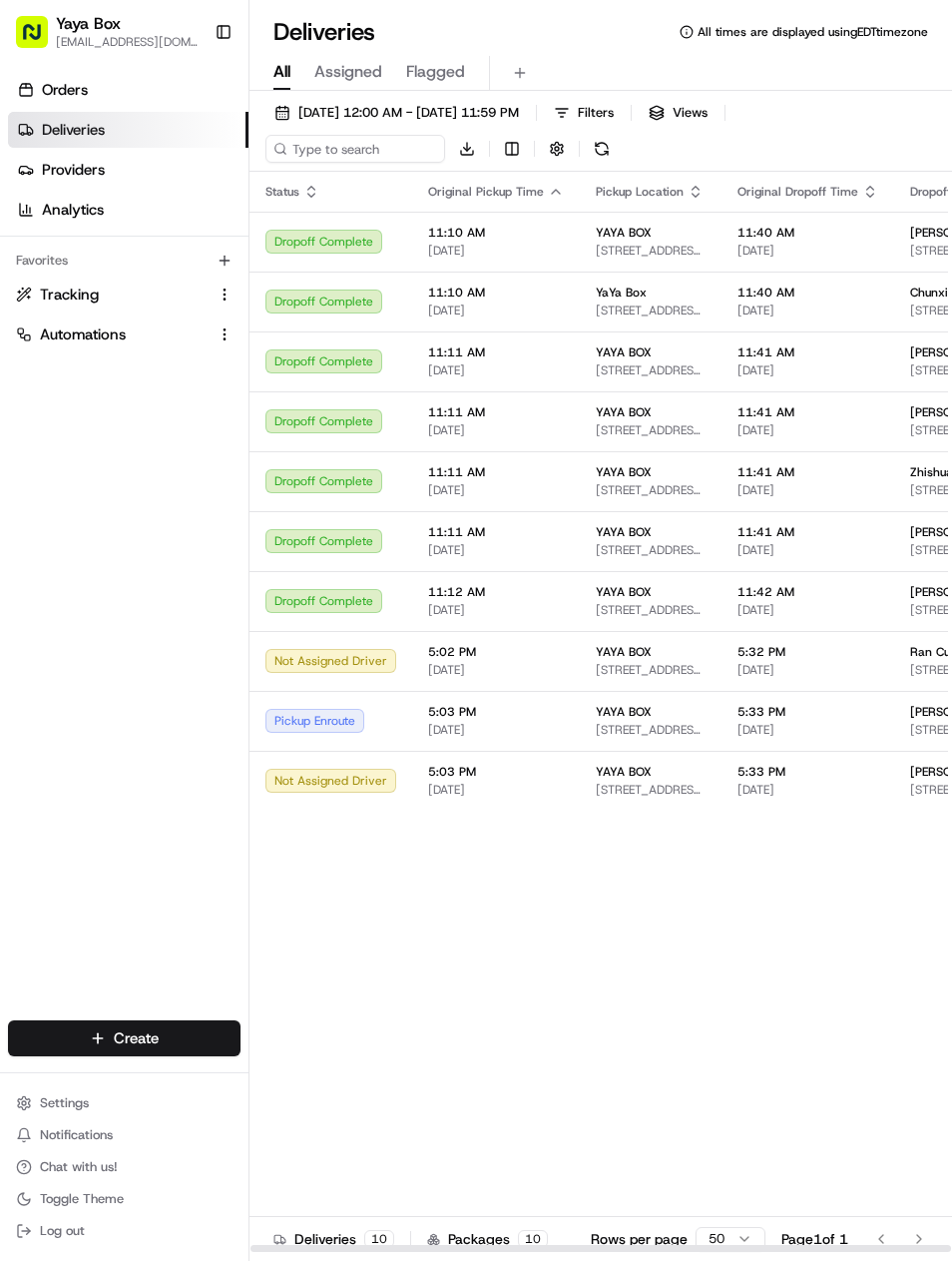 scroll, scrollTop: 0, scrollLeft: 0, axis: both 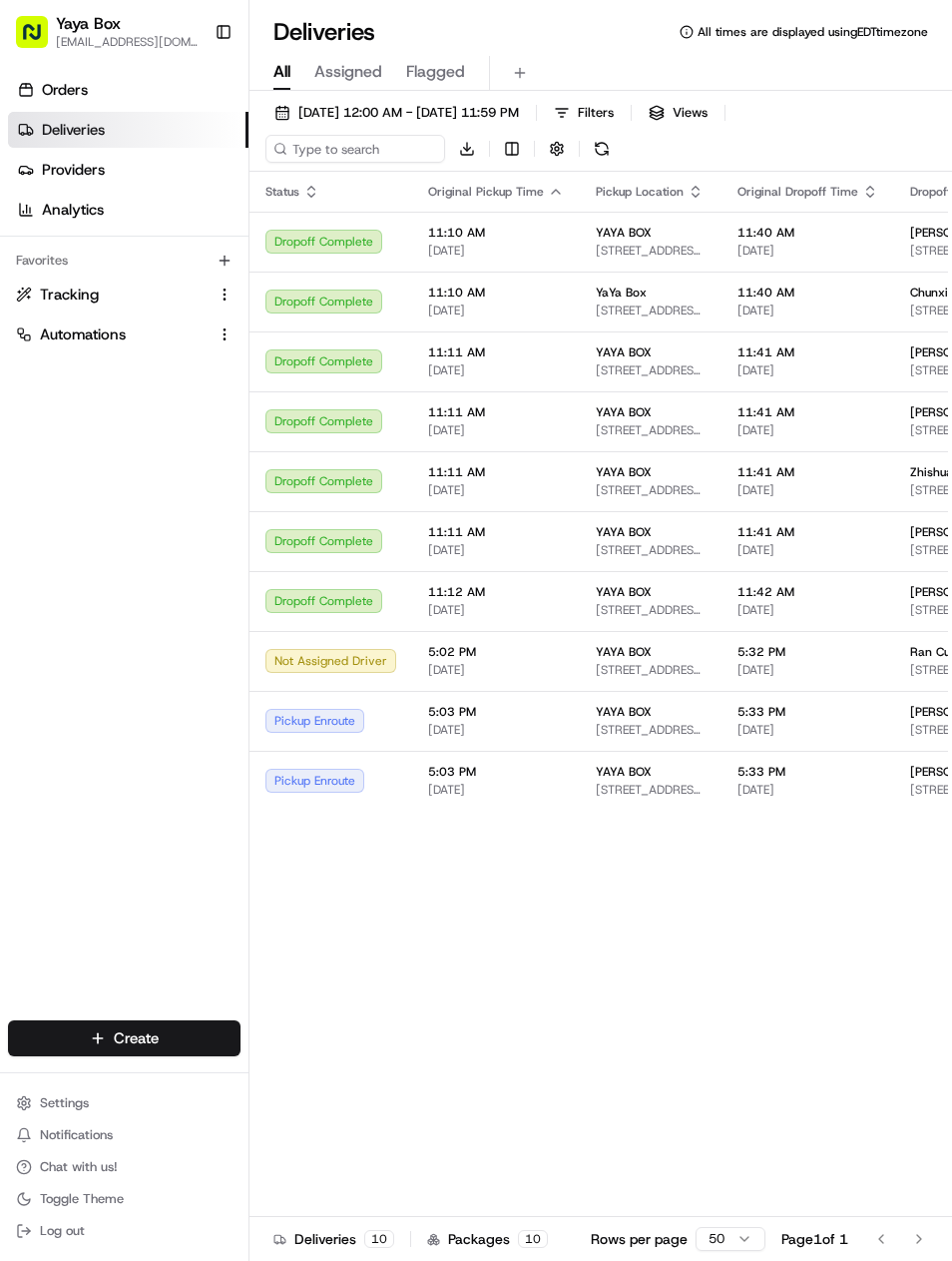 click on "Pickup Enroute" at bounding box center (330, 721) 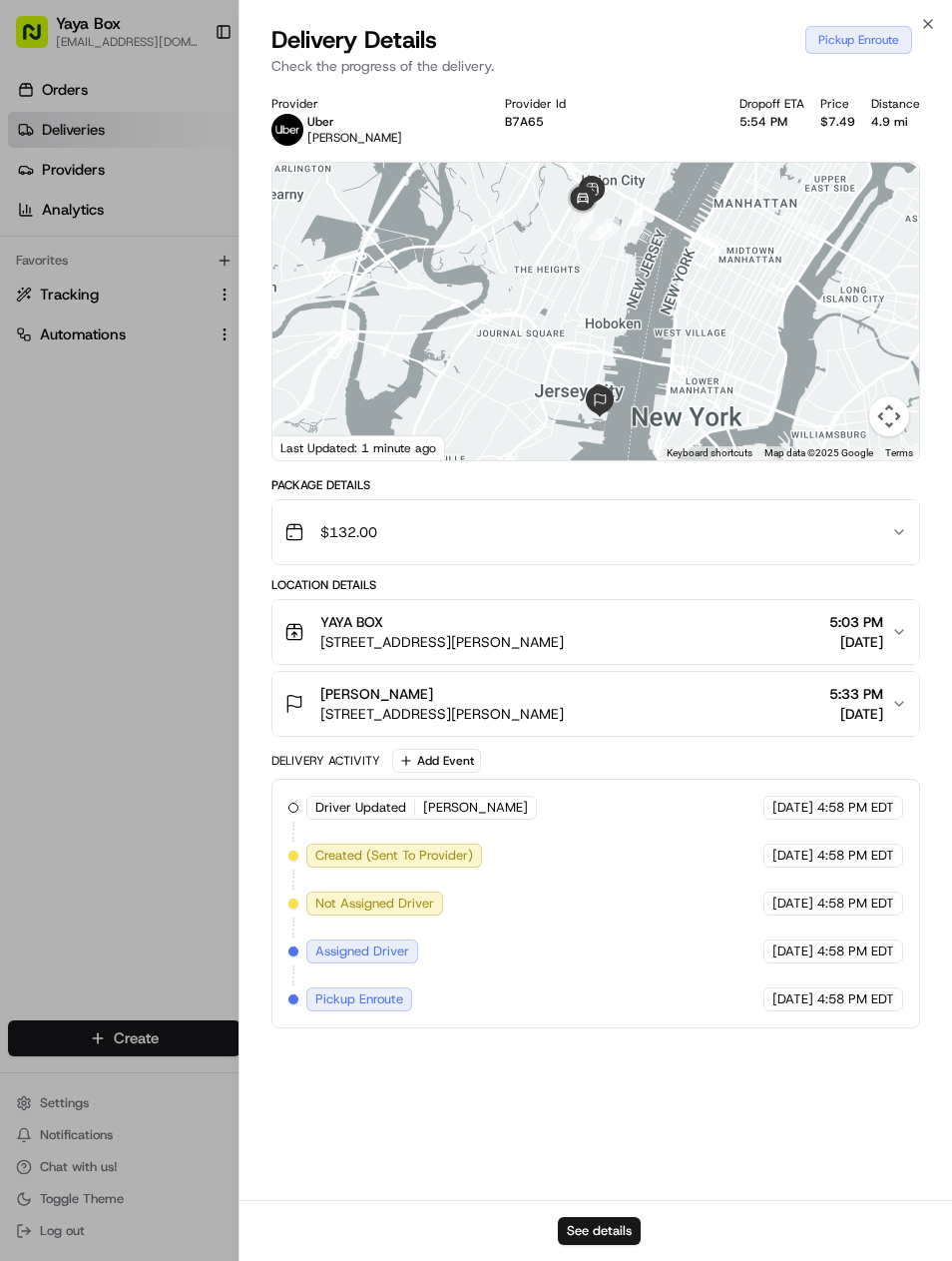 click at bounding box center [476, 630] 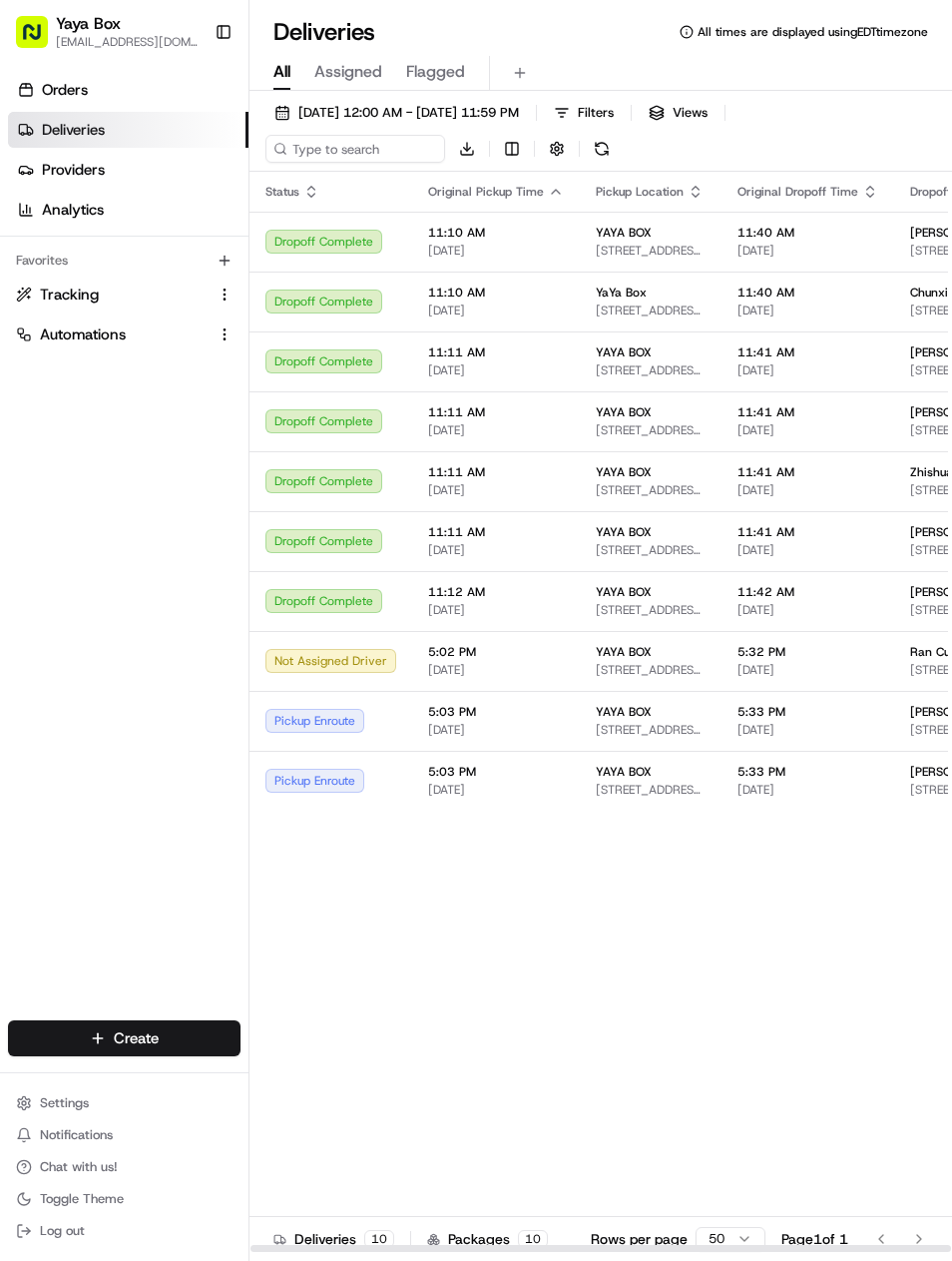click on "Pickup Enroute" at bounding box center (330, 781) 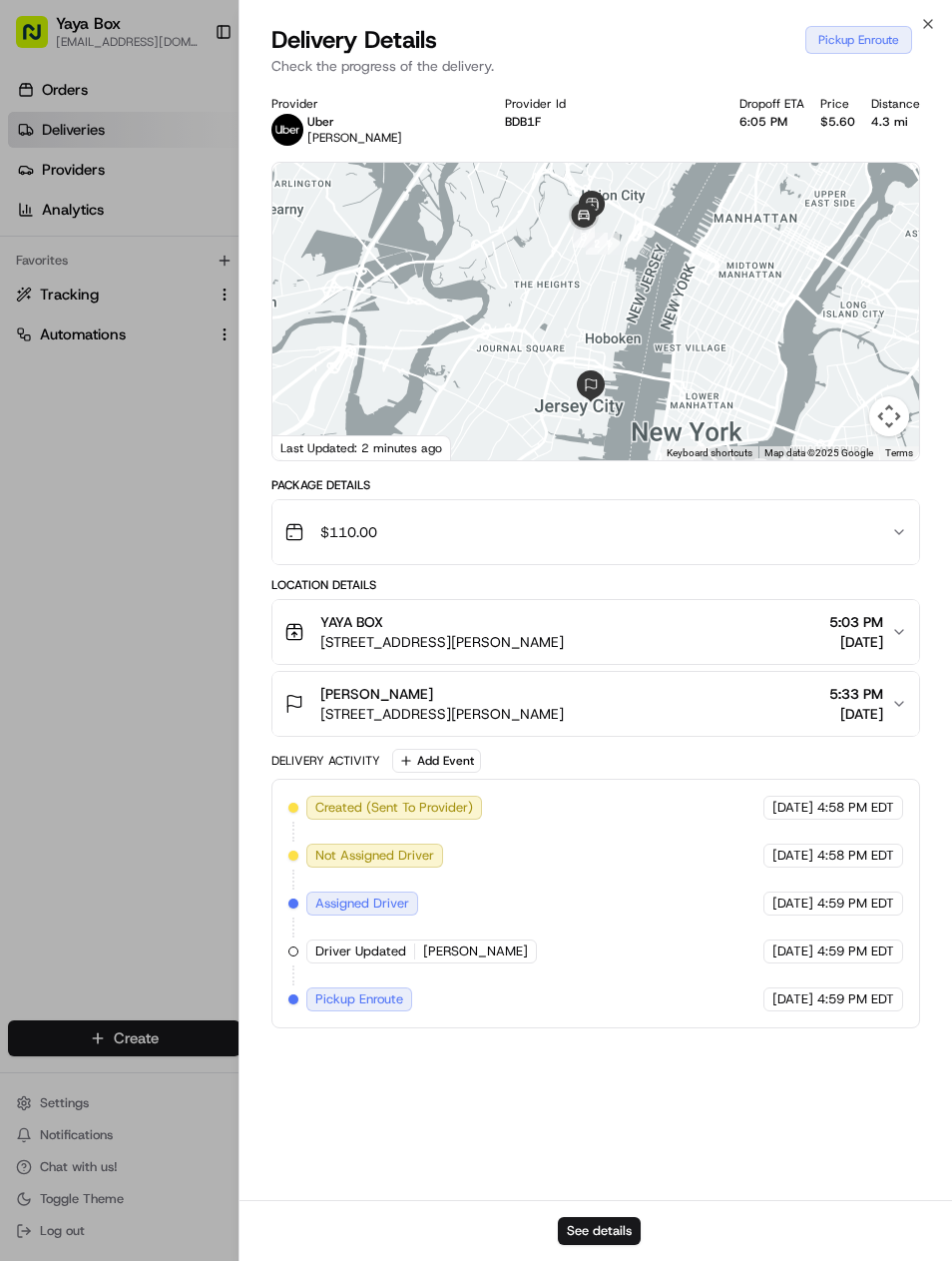 click at bounding box center (476, 630) 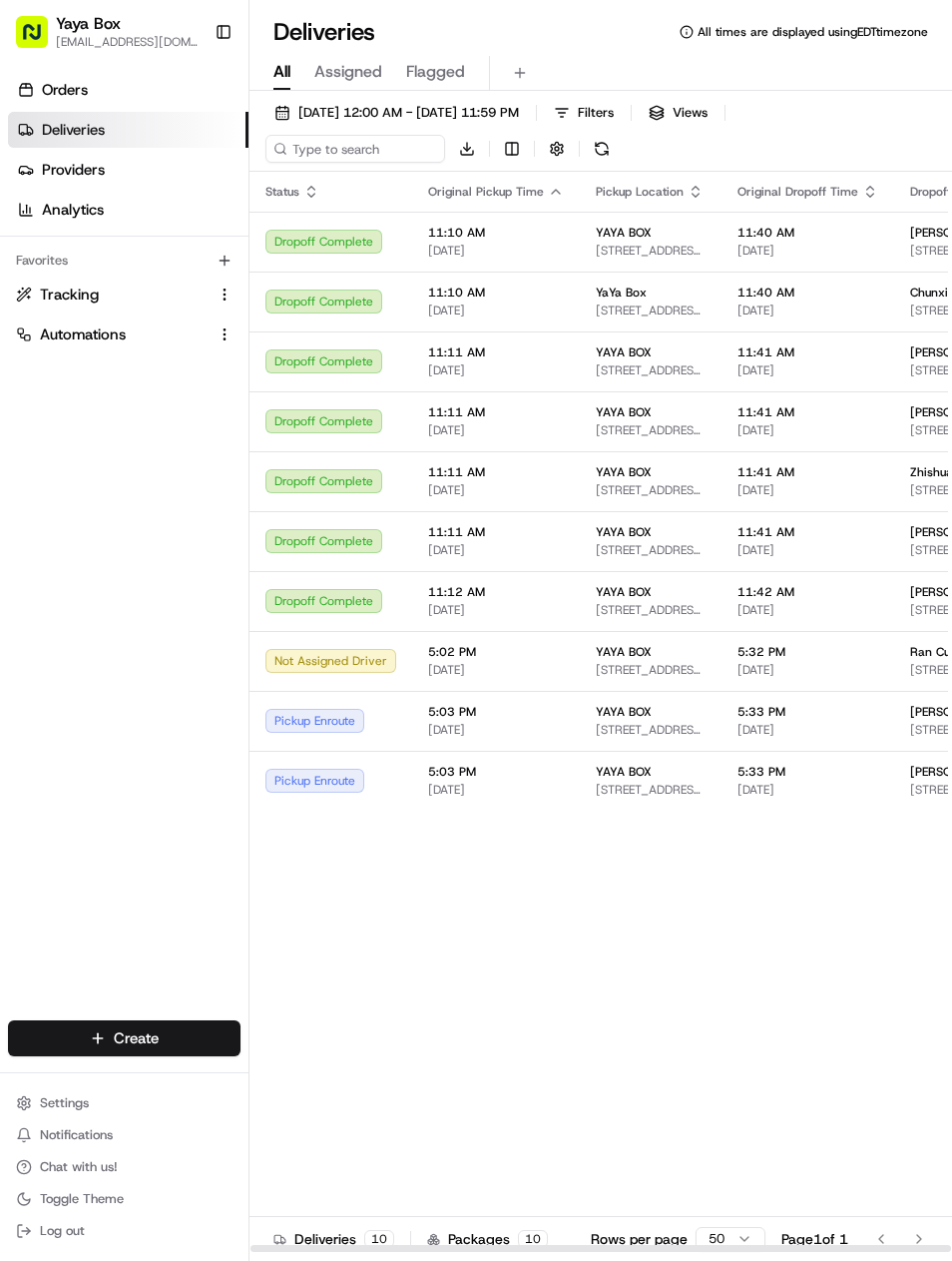 scroll, scrollTop: 0, scrollLeft: 0, axis: both 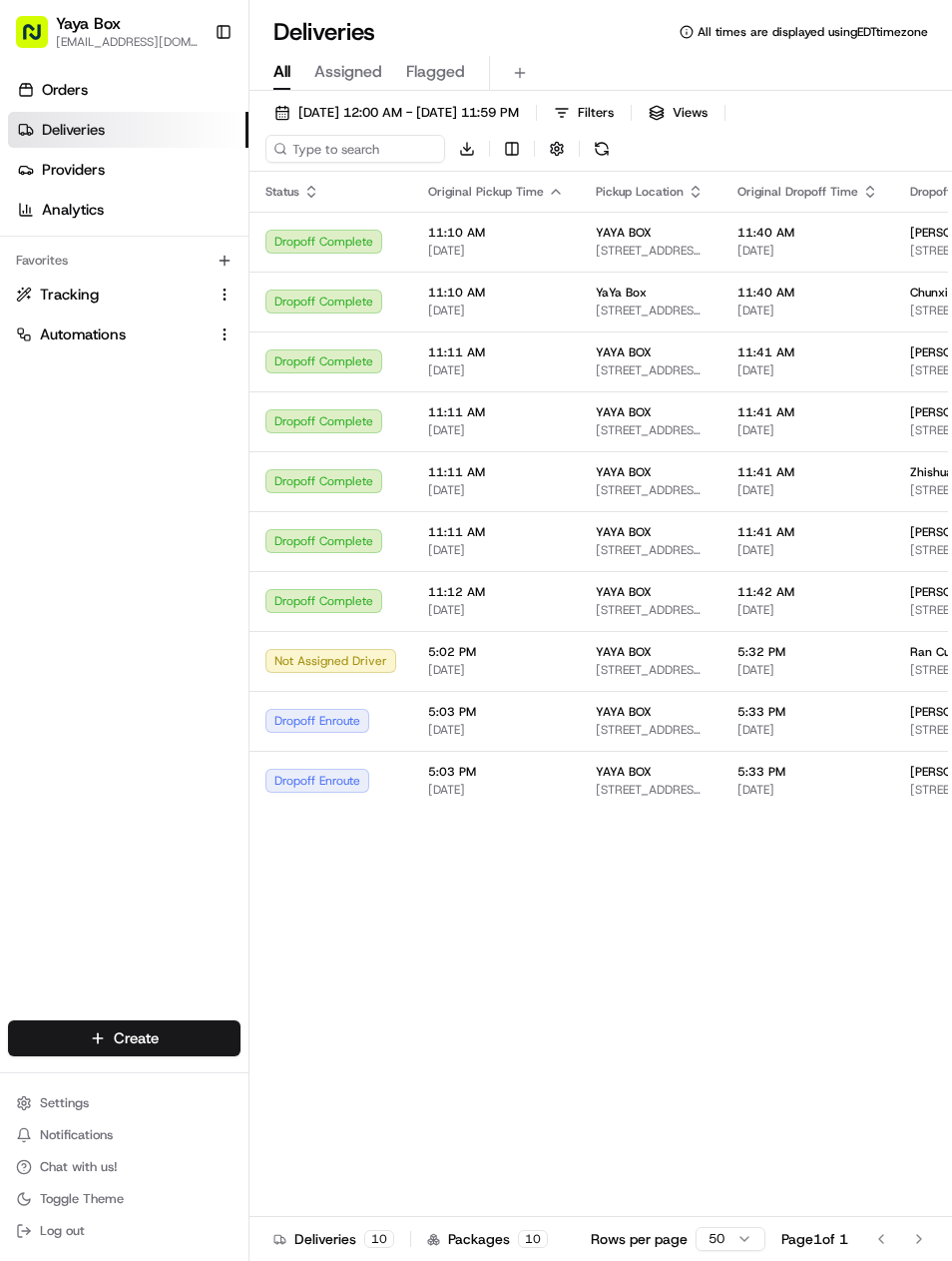 click on "5:02 PM" at bounding box center [496, 652] 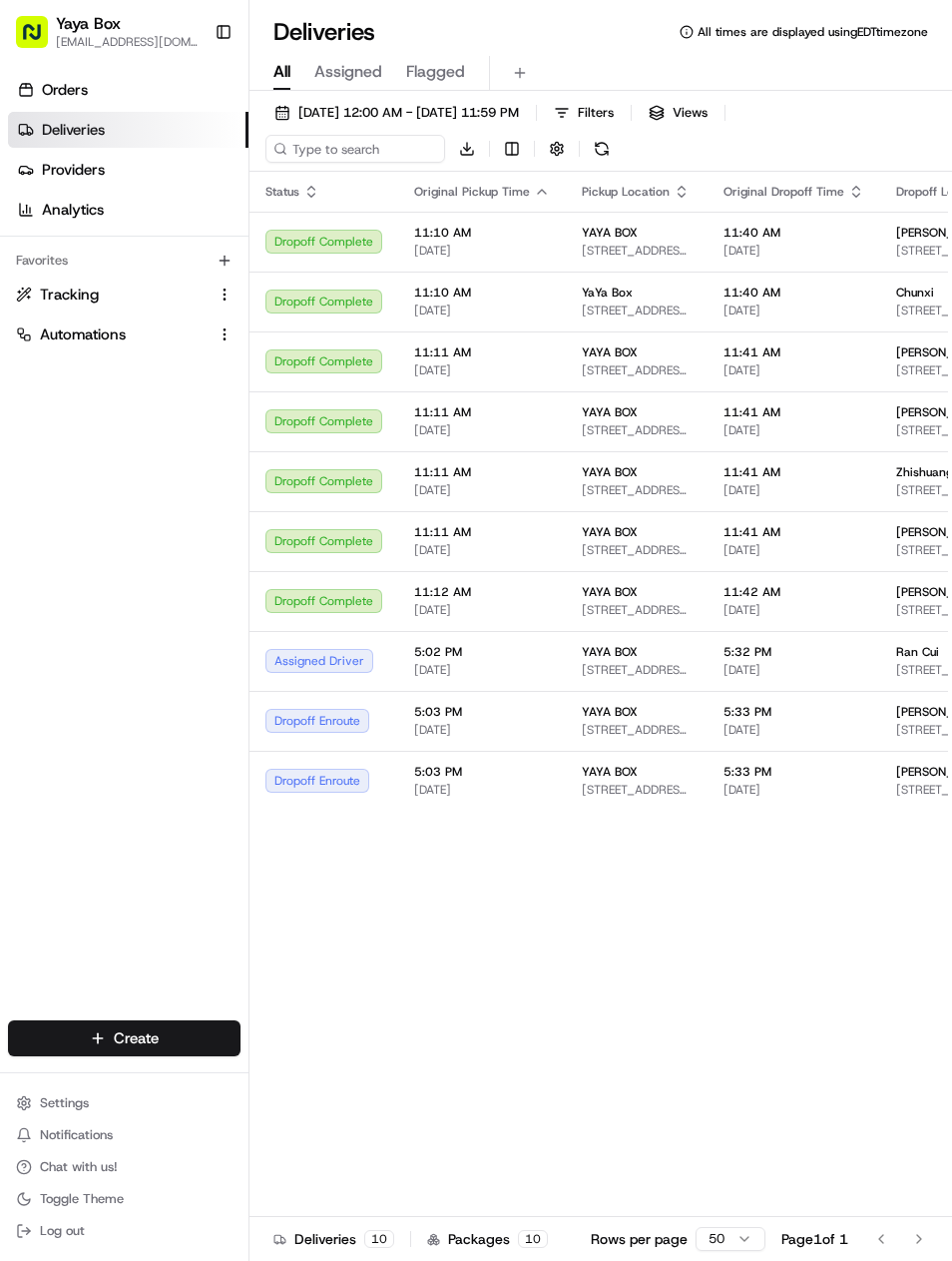 scroll, scrollTop: 0, scrollLeft: 0, axis: both 